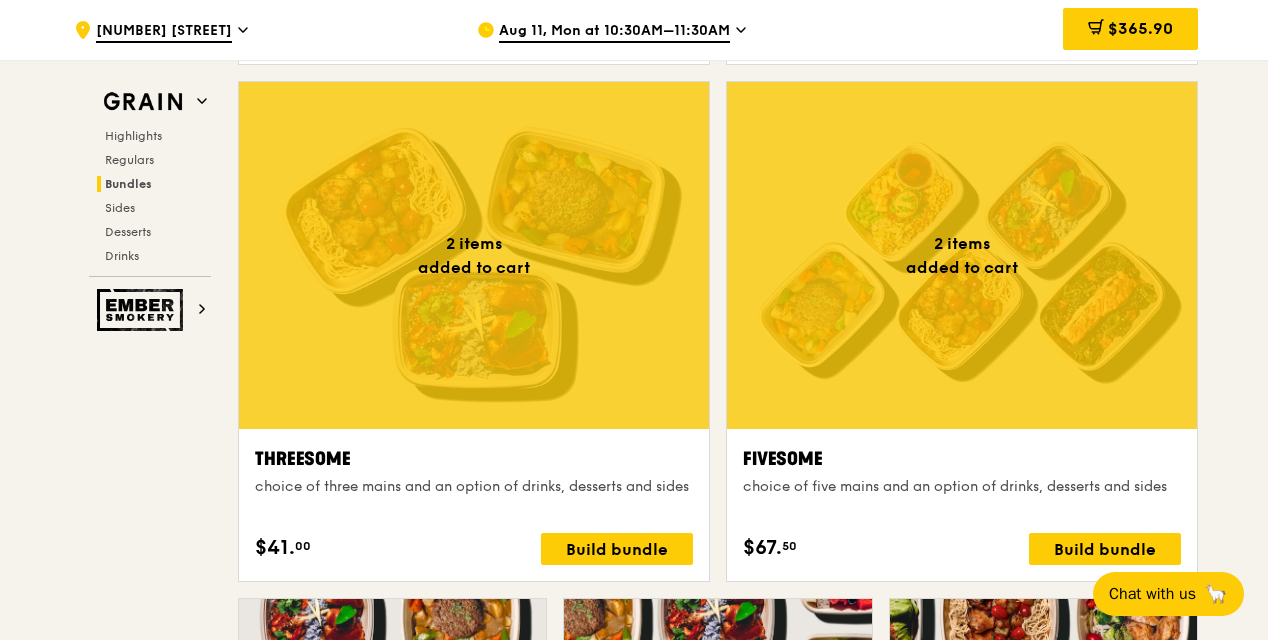 scroll, scrollTop: 3440, scrollLeft: 0, axis: vertical 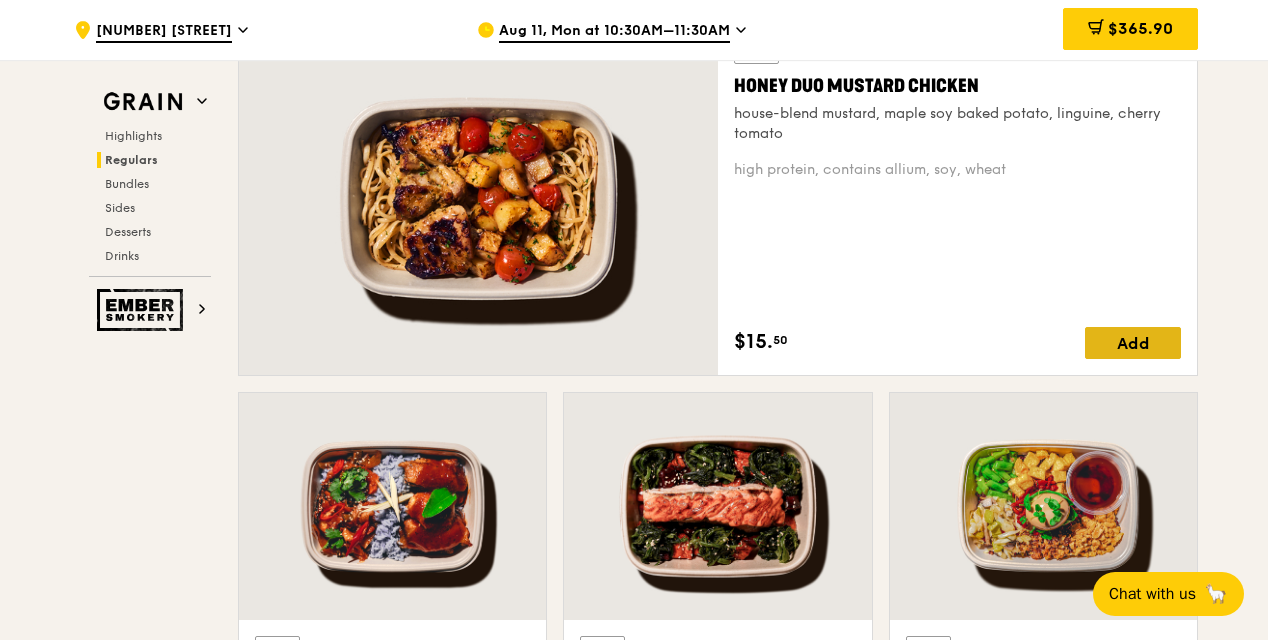click on "Add" at bounding box center (1133, 343) 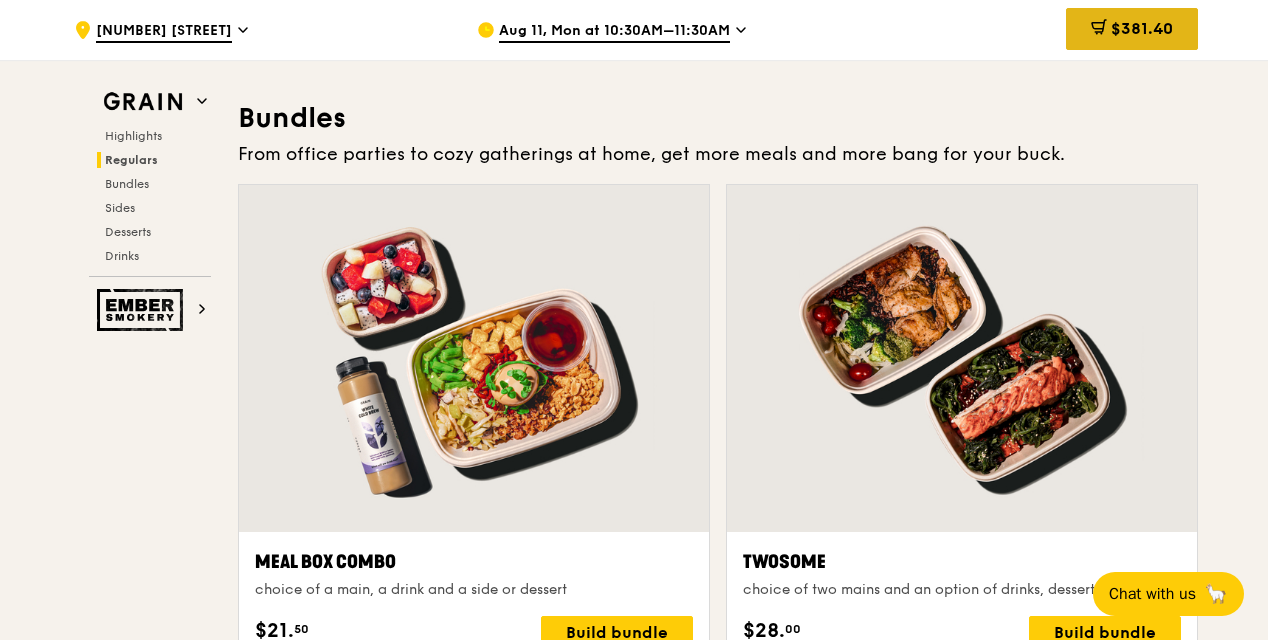 scroll, scrollTop: 2339, scrollLeft: 0, axis: vertical 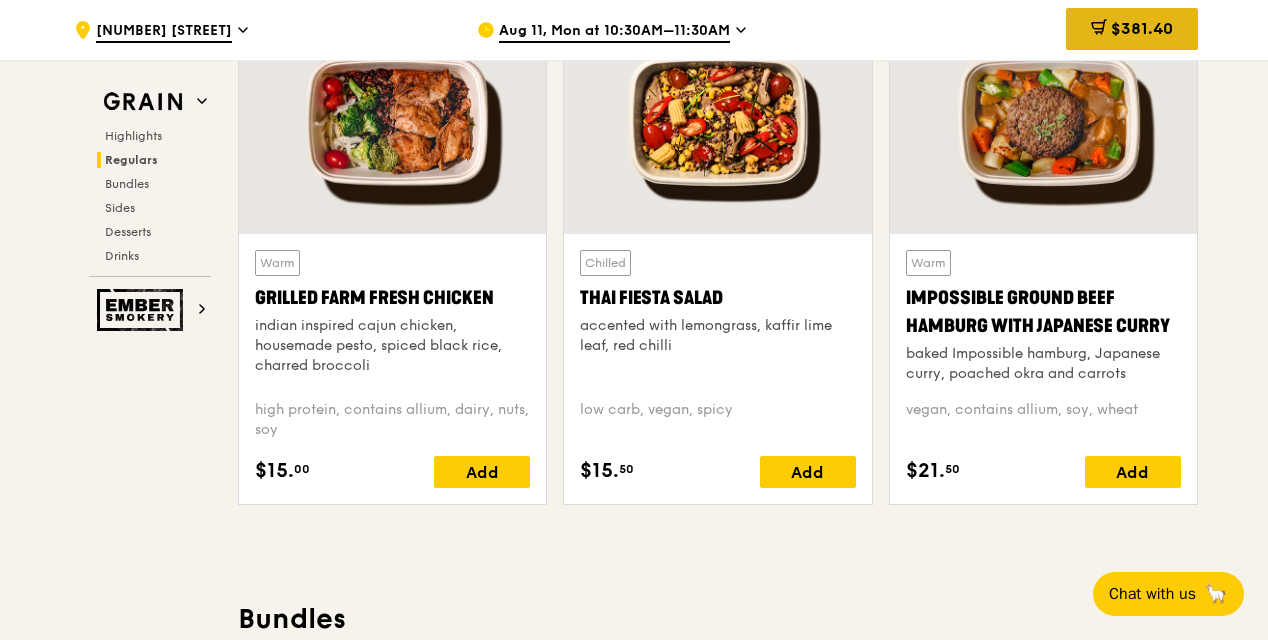 click 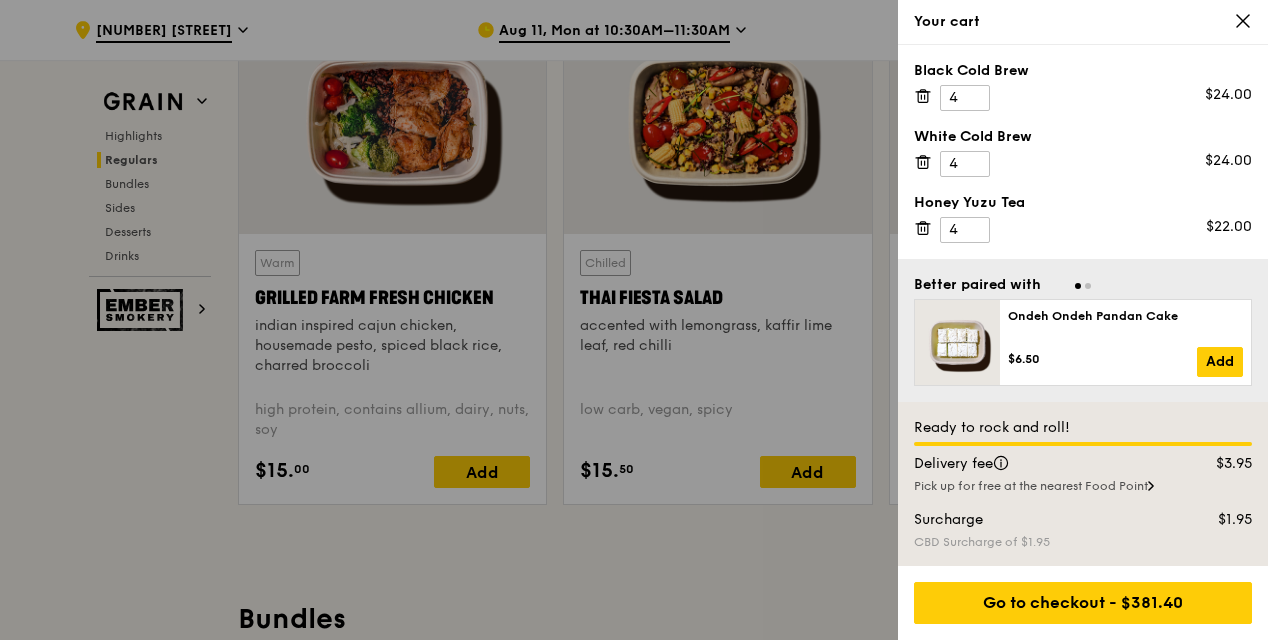 scroll, scrollTop: 1338, scrollLeft: 0, axis: vertical 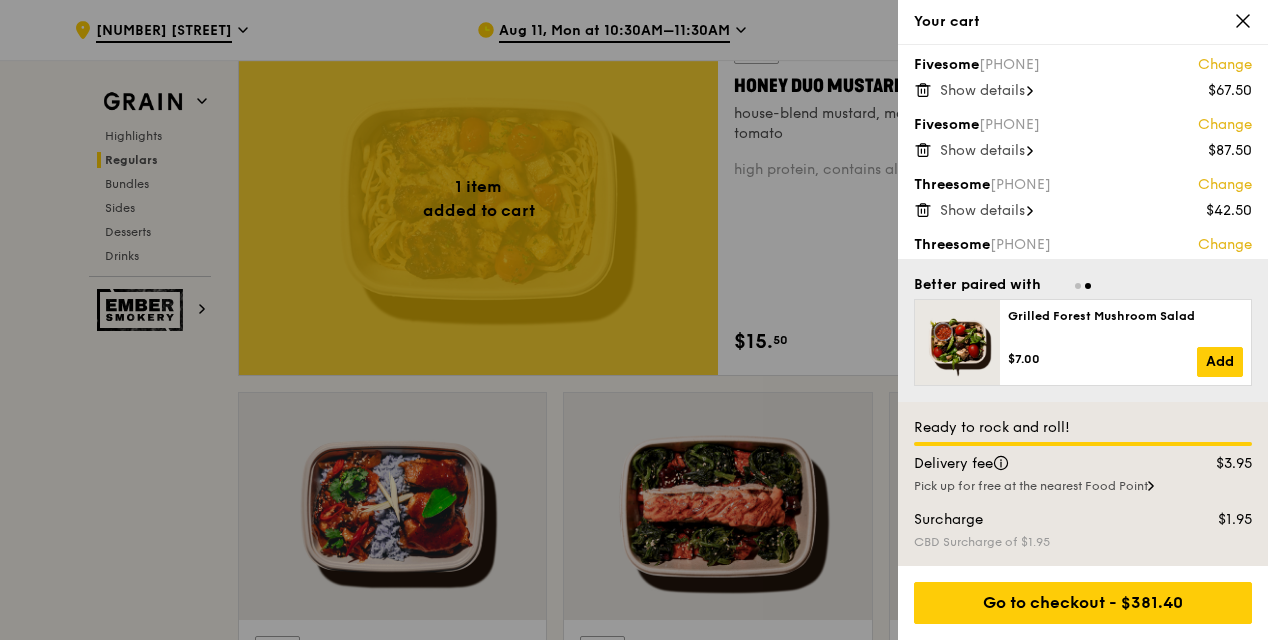 click on "Show details" at bounding box center (982, 90) 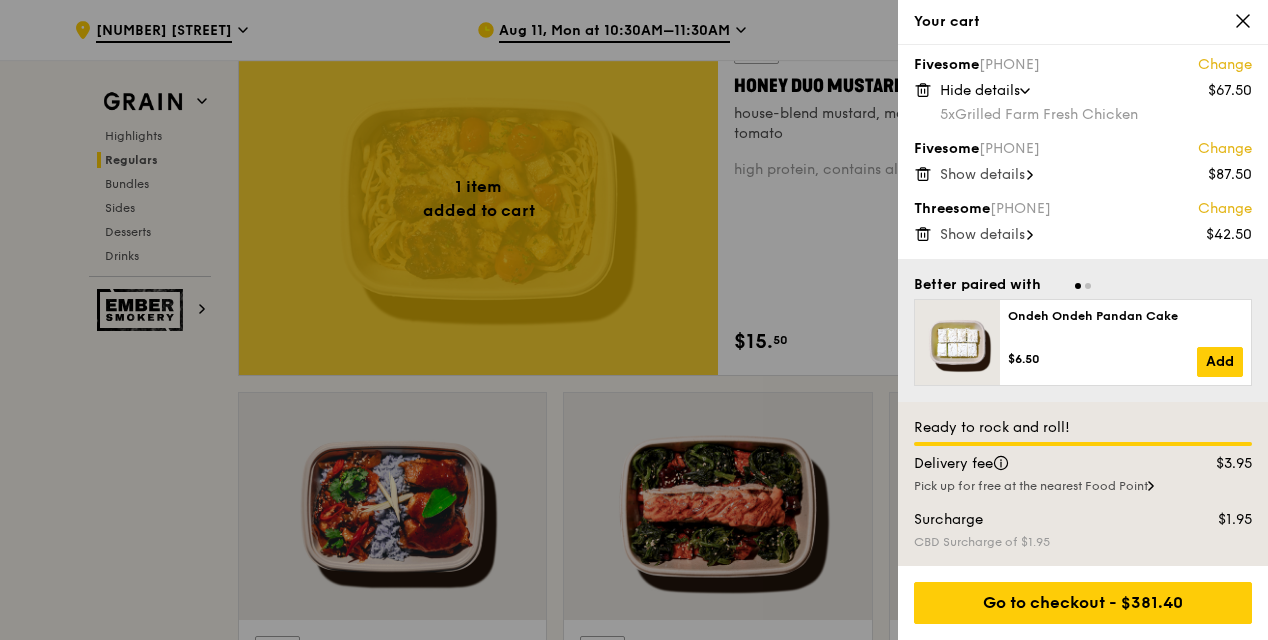 click on "Show details" at bounding box center (982, 174) 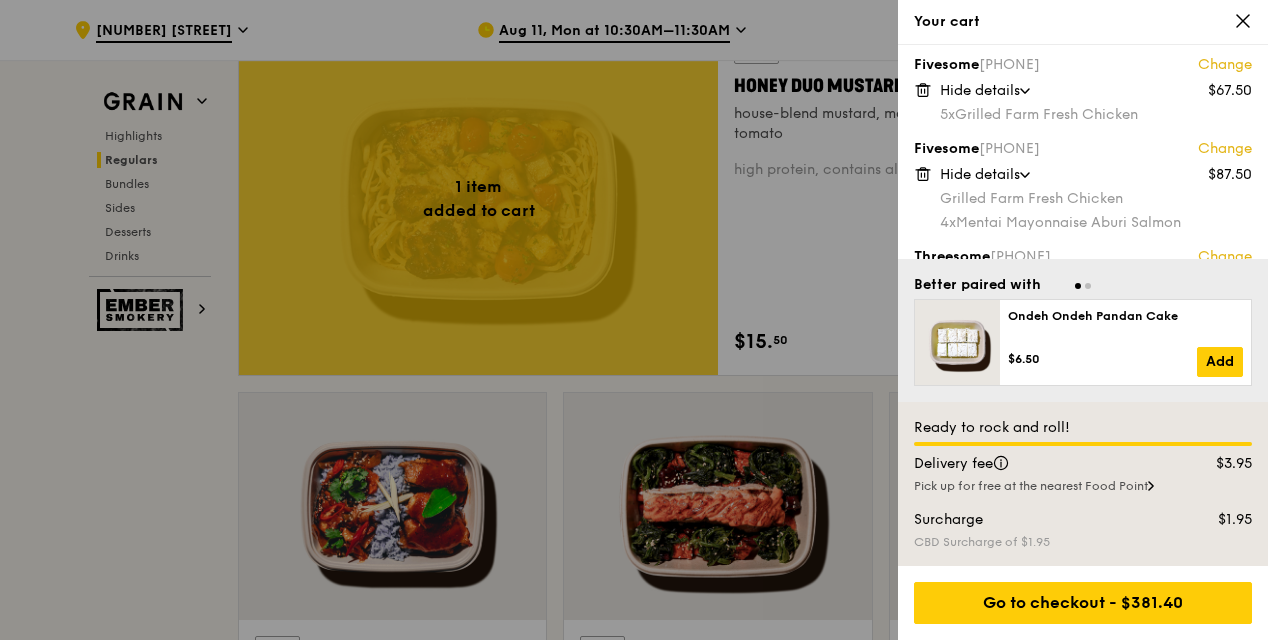 scroll 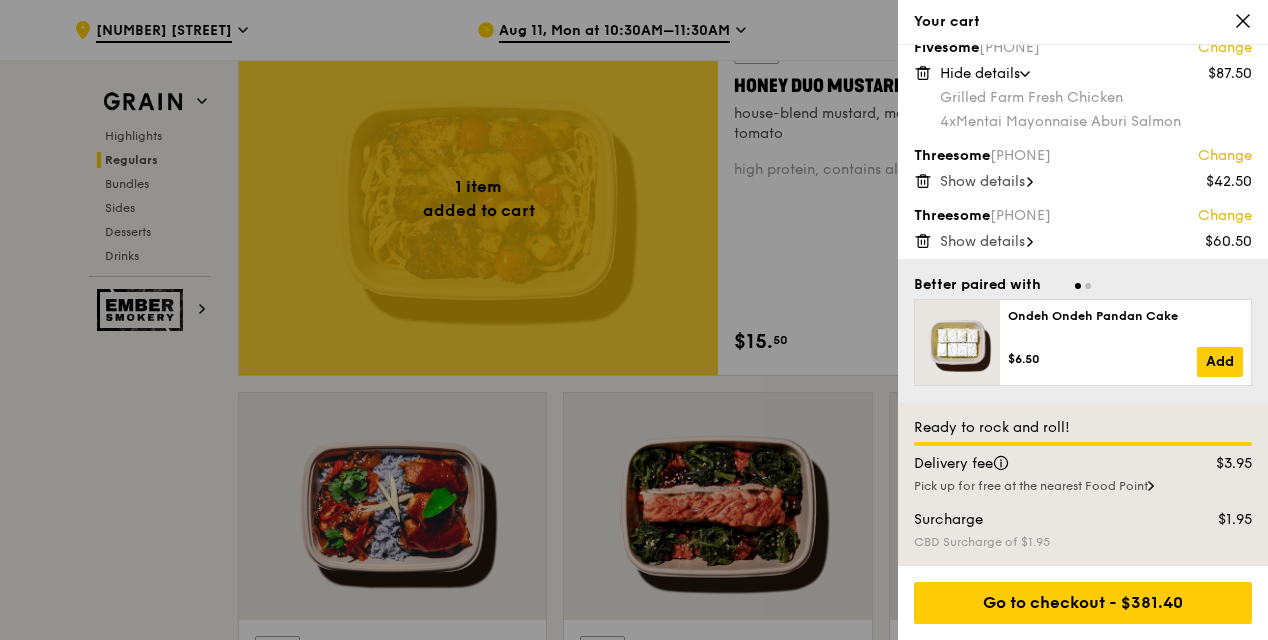 click on "Show details" at bounding box center (982, 181) 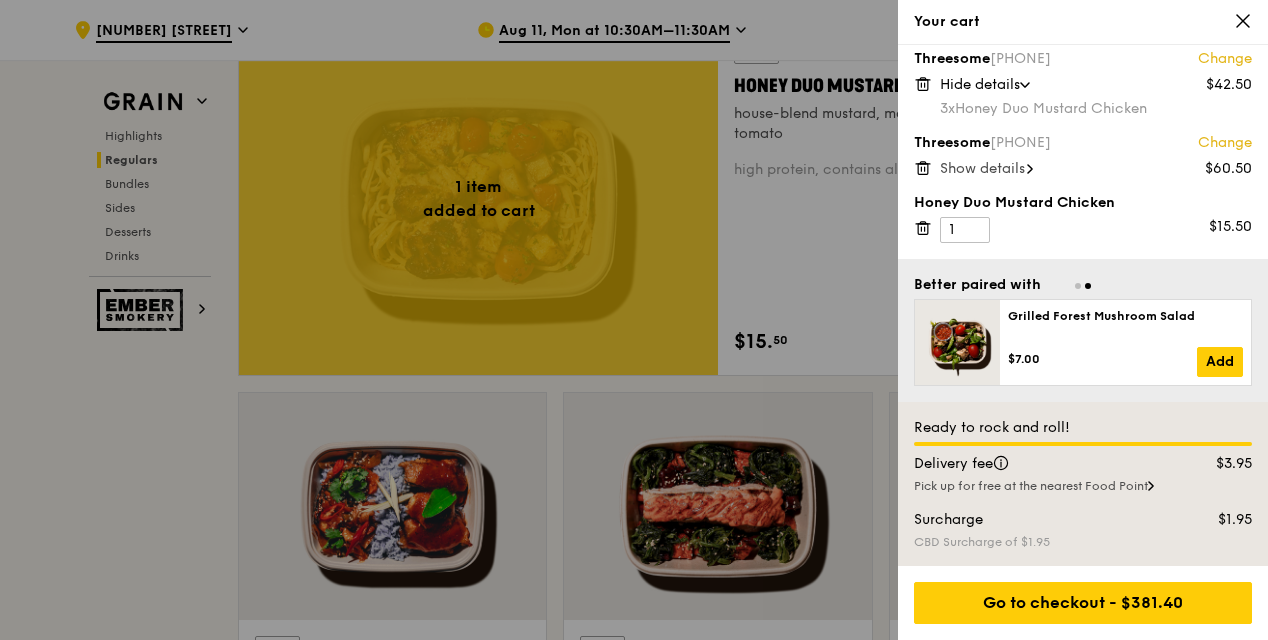 click 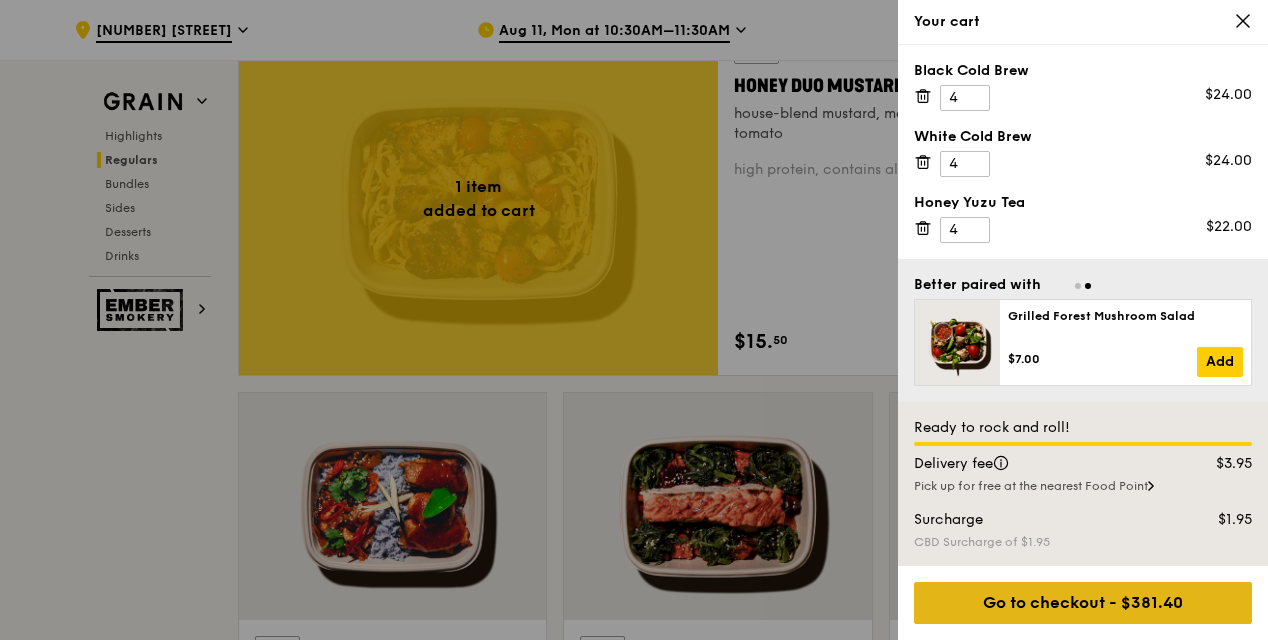 click on "Go to checkout - $381.40" at bounding box center (1083, 603) 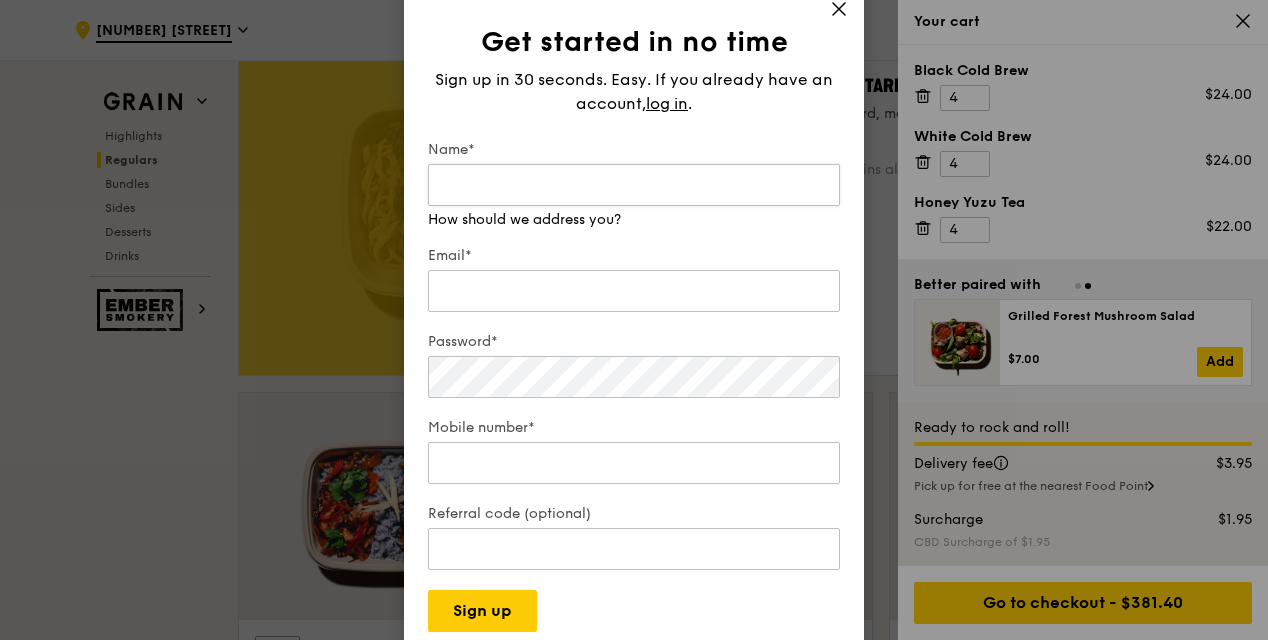 click on "Name*" at bounding box center [634, 185] 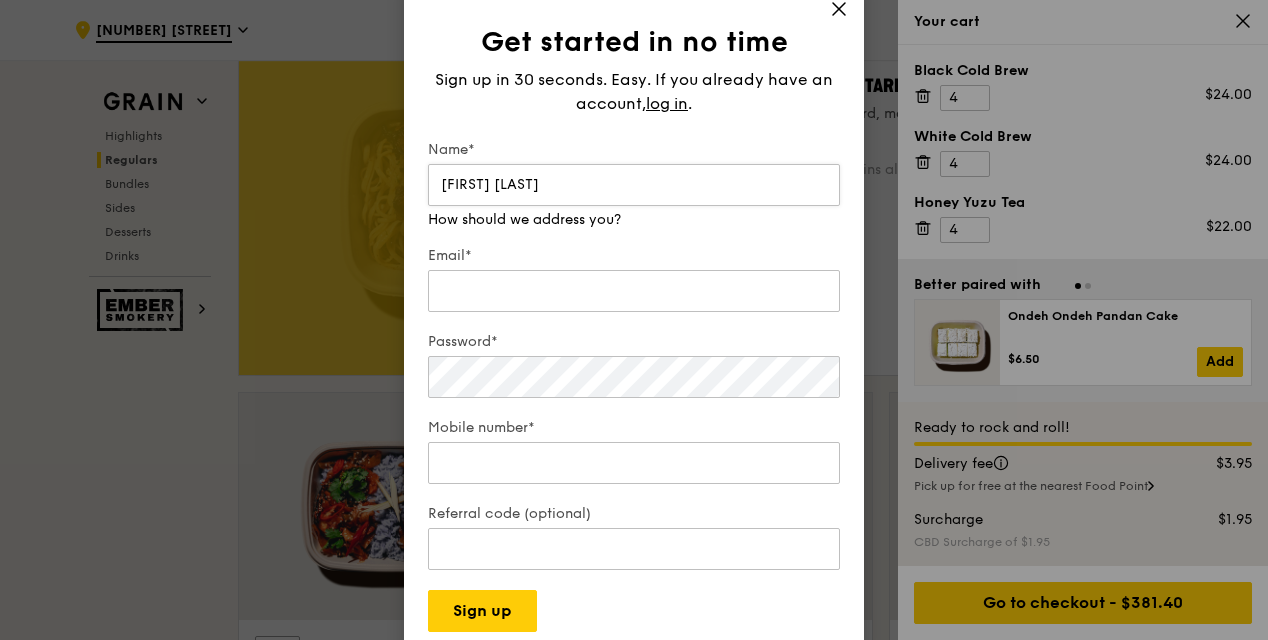 type on "[FIRST] [LAST]" 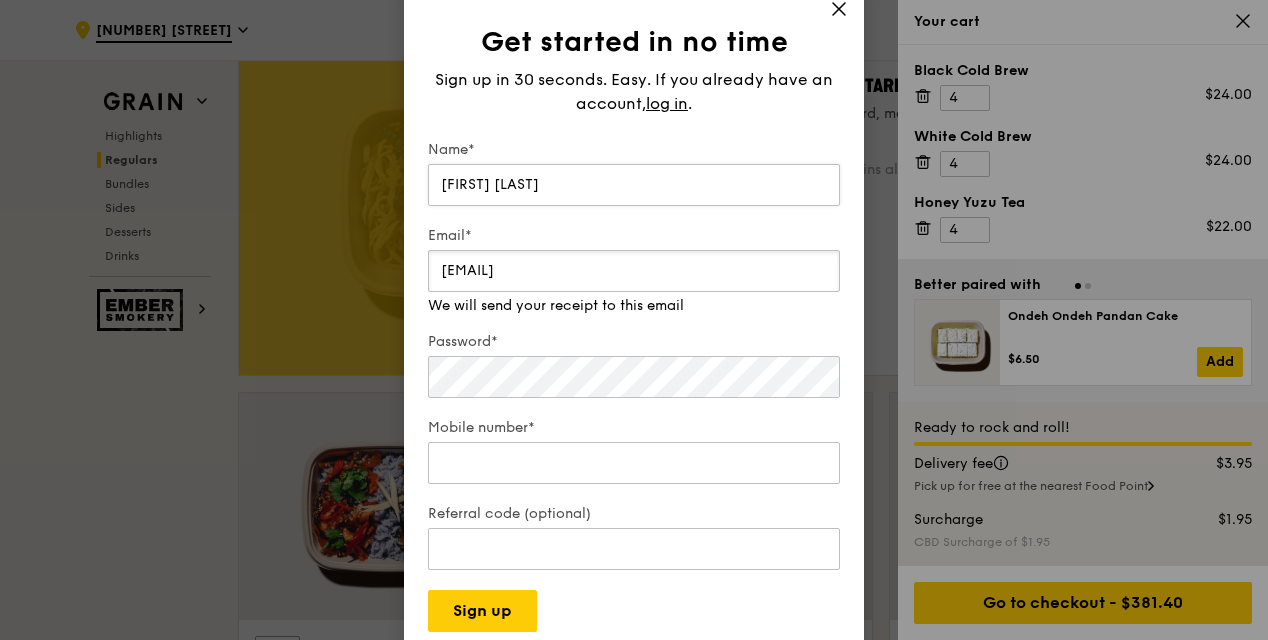 type on "[EMAIL]" 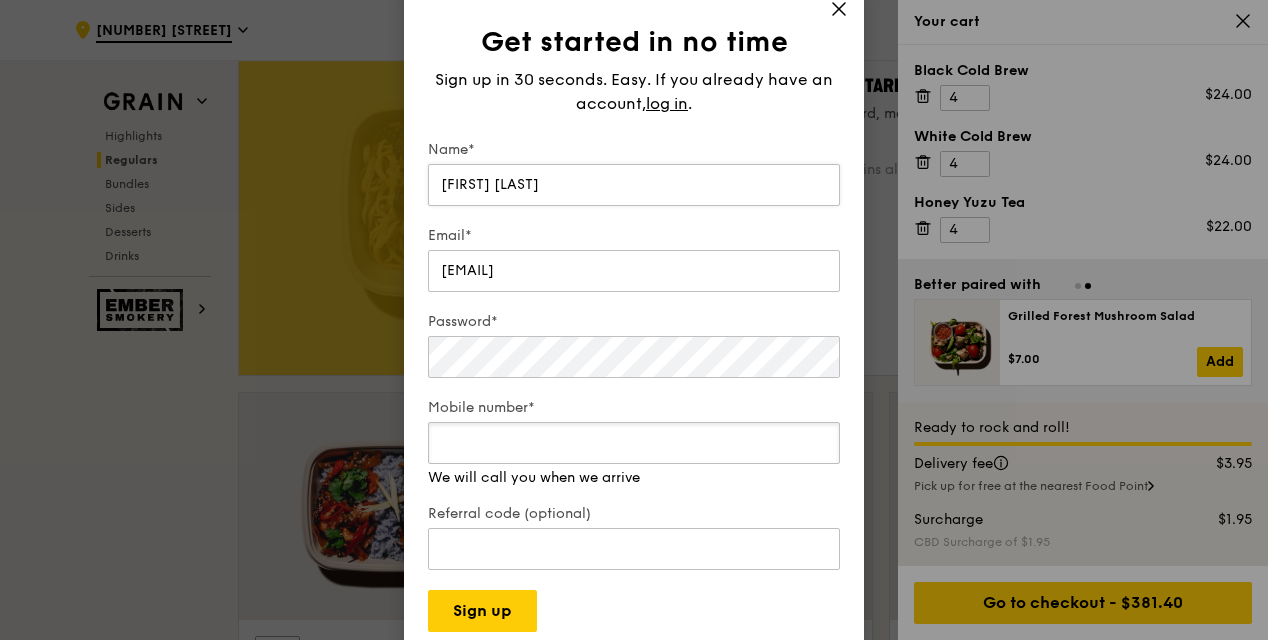 type on "[PHONE]" 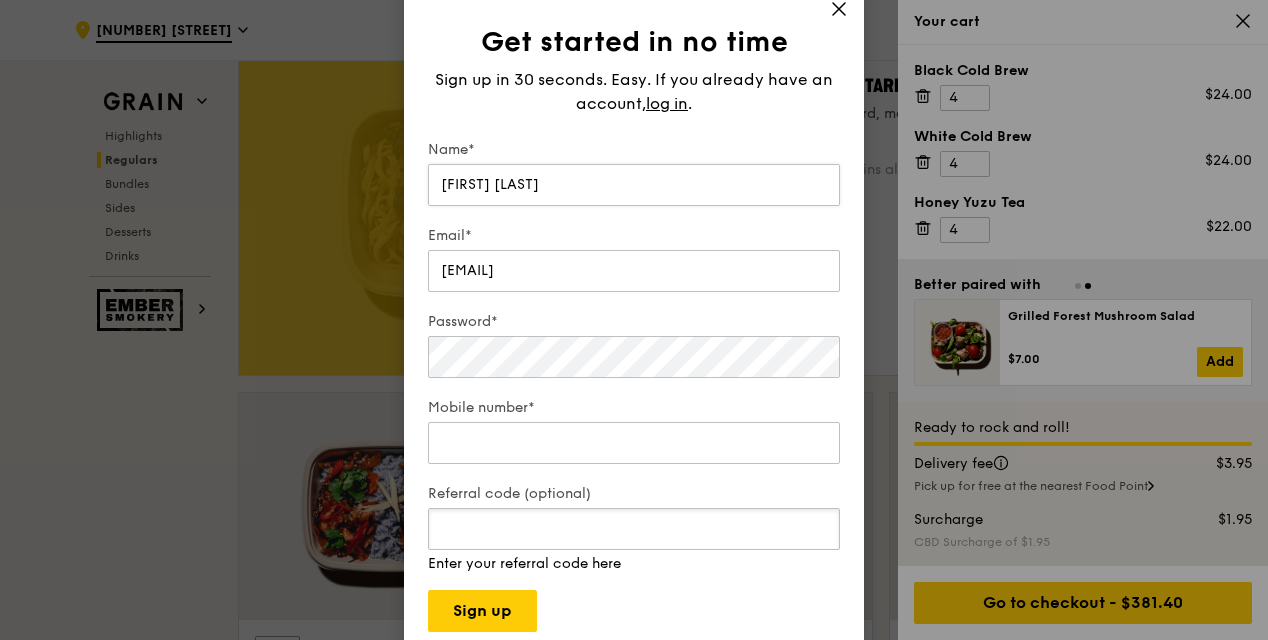 scroll, scrollTop: 1414, scrollLeft: 0, axis: vertical 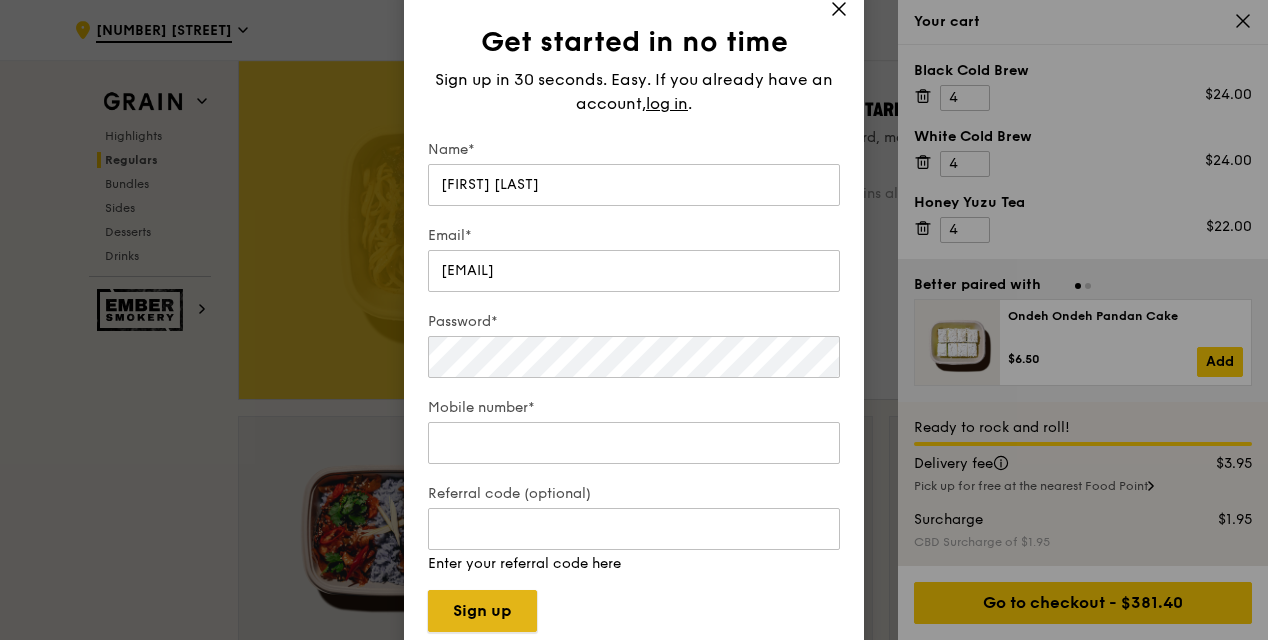 click on "Sign up" at bounding box center (482, 611) 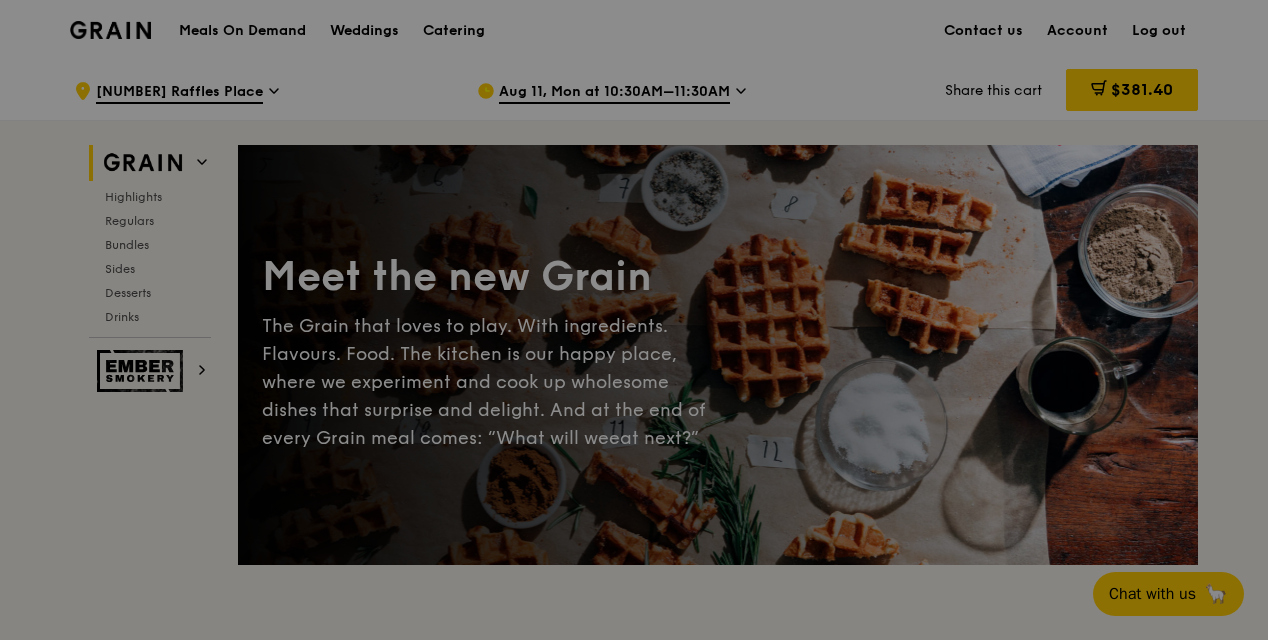 scroll, scrollTop: 0, scrollLeft: 0, axis: both 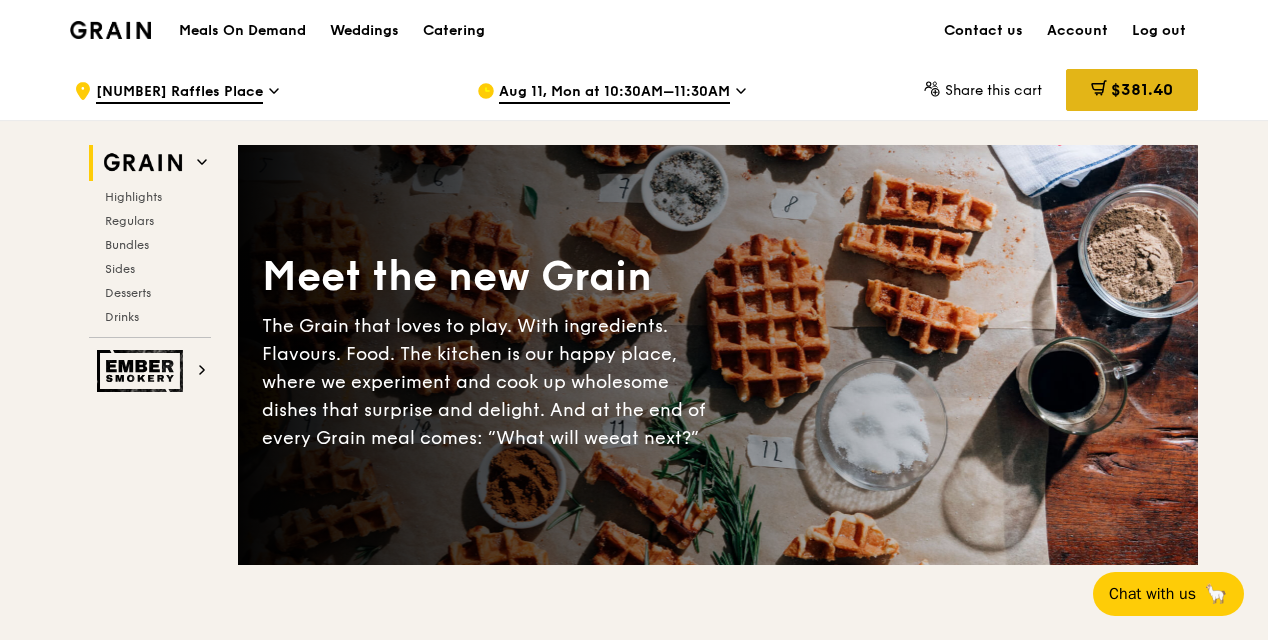 click on "$381.40" at bounding box center [1142, 89] 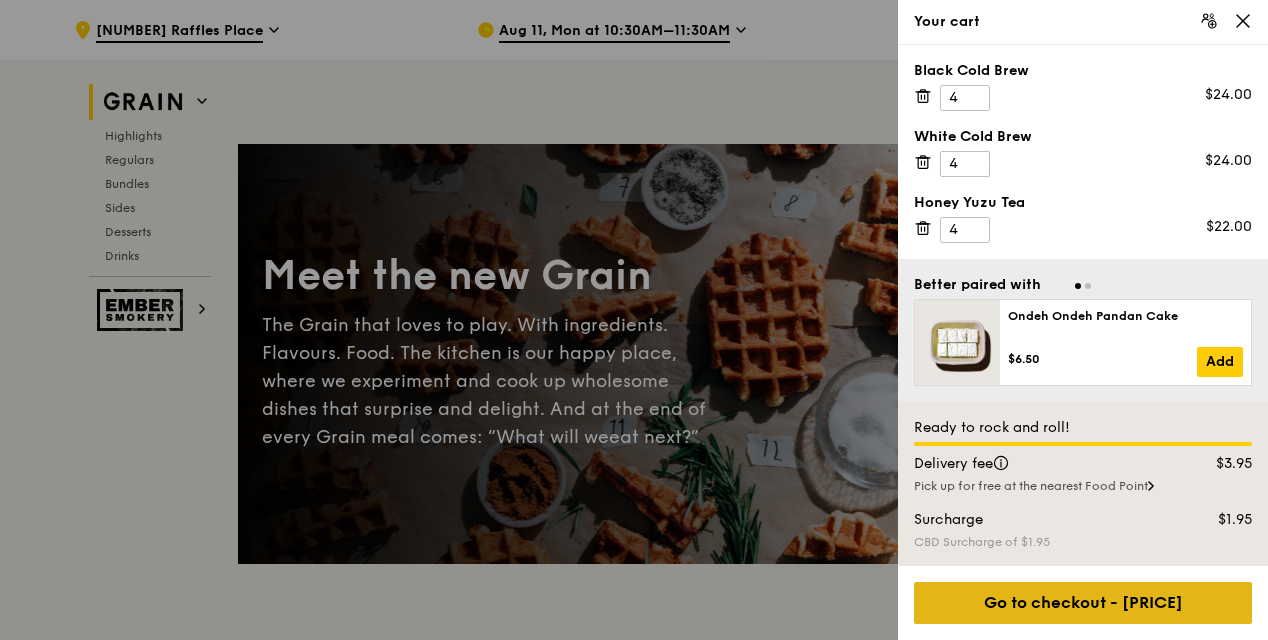 scroll, scrollTop: 100, scrollLeft: 0, axis: vertical 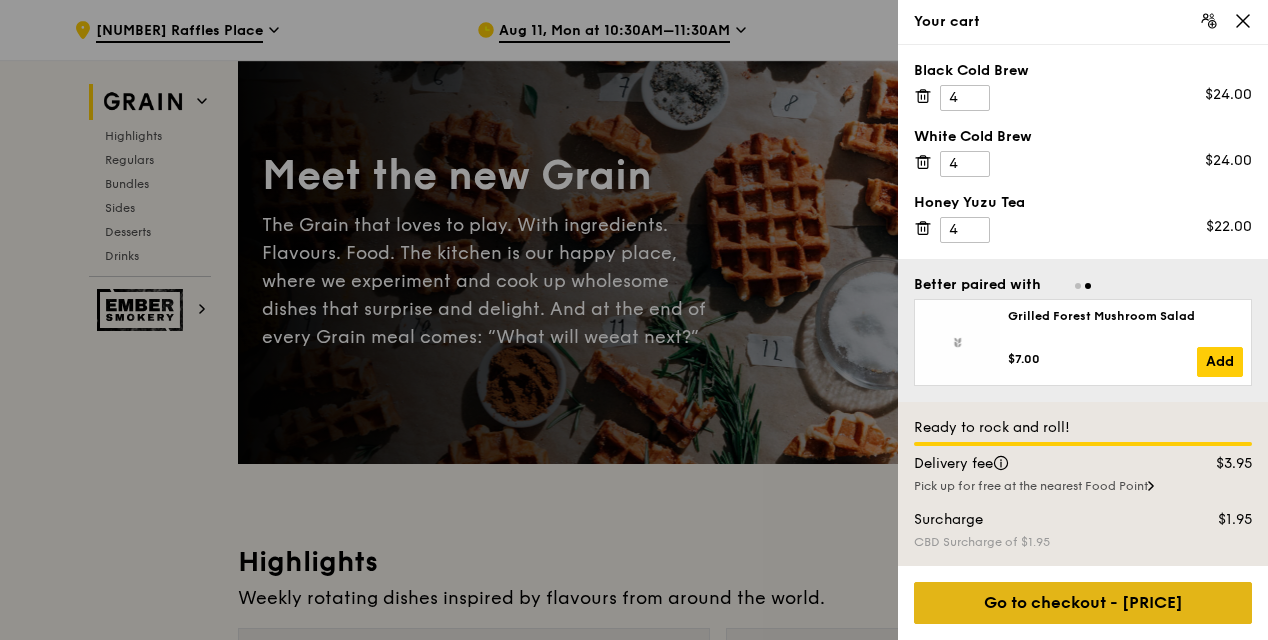 click on "Go to checkout - [PRICE]" at bounding box center (1083, 603) 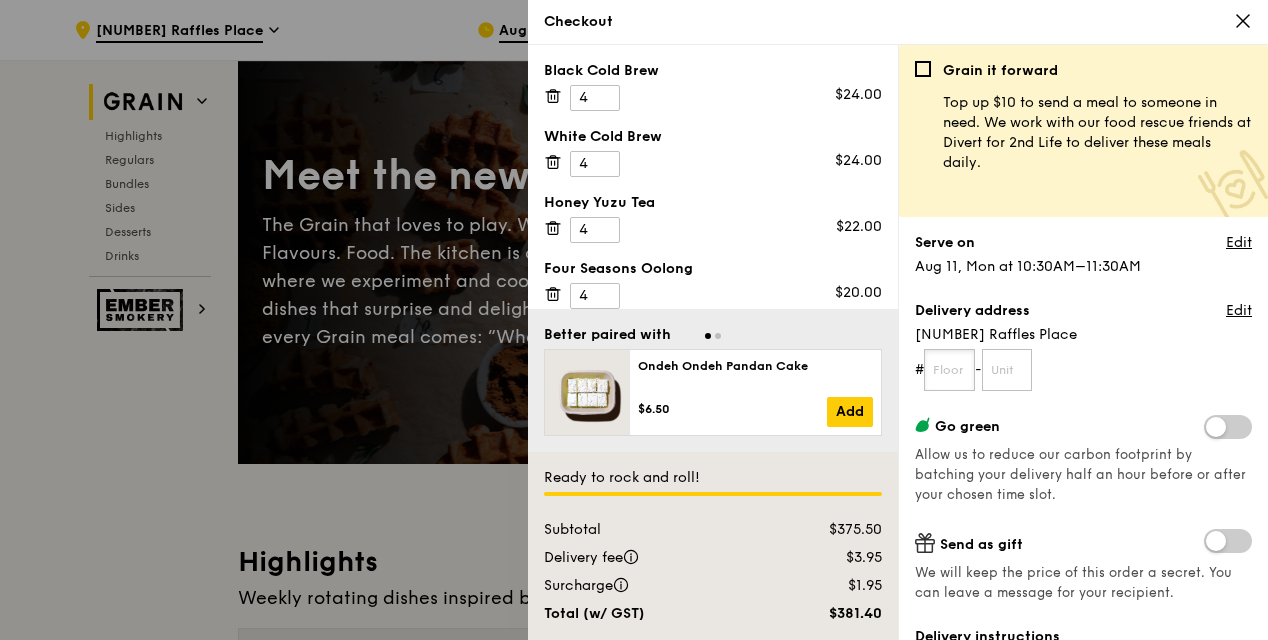 click at bounding box center [949, 370] 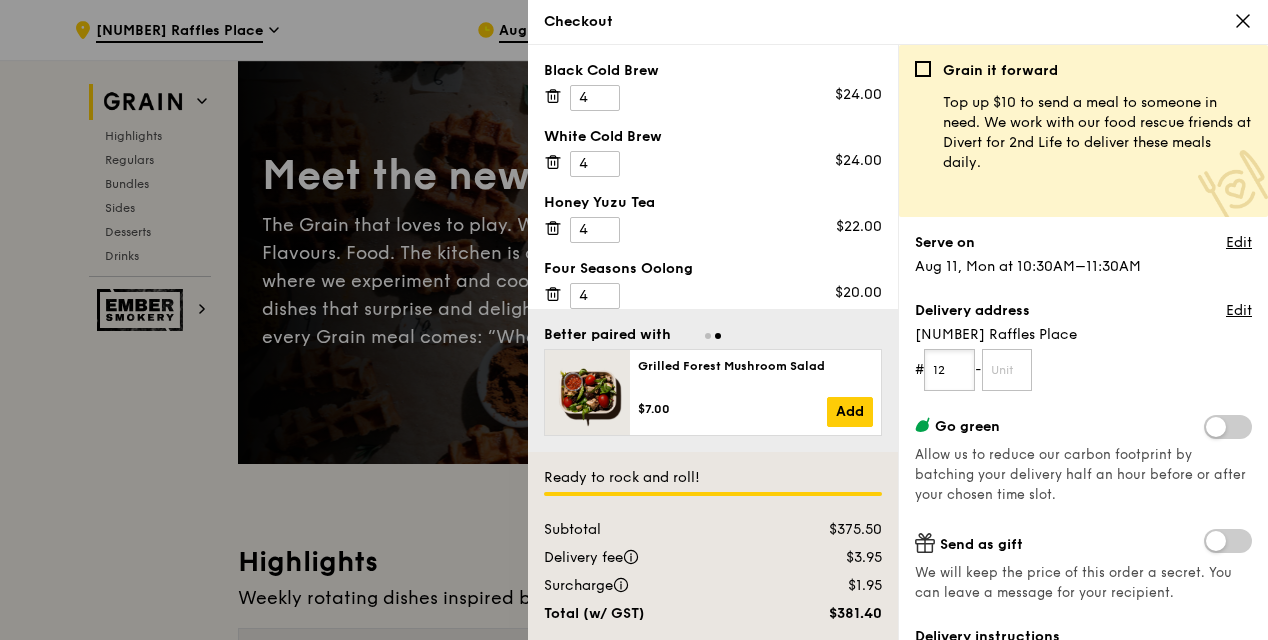 type on "12" 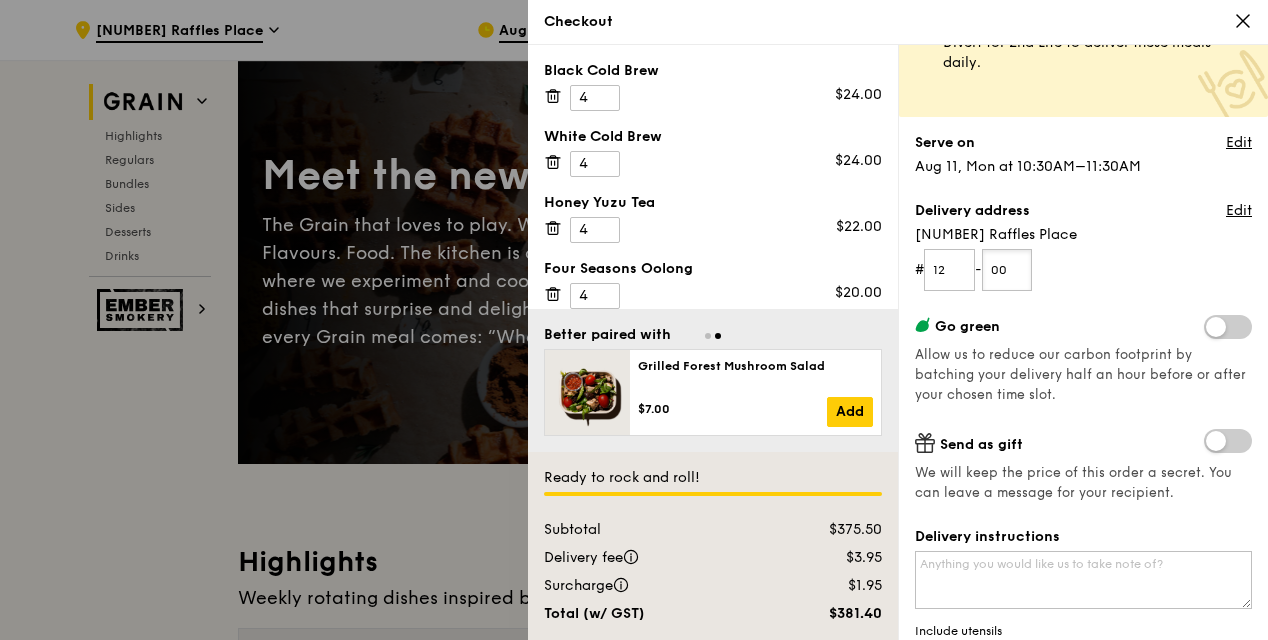 scroll, scrollTop: 300, scrollLeft: 0, axis: vertical 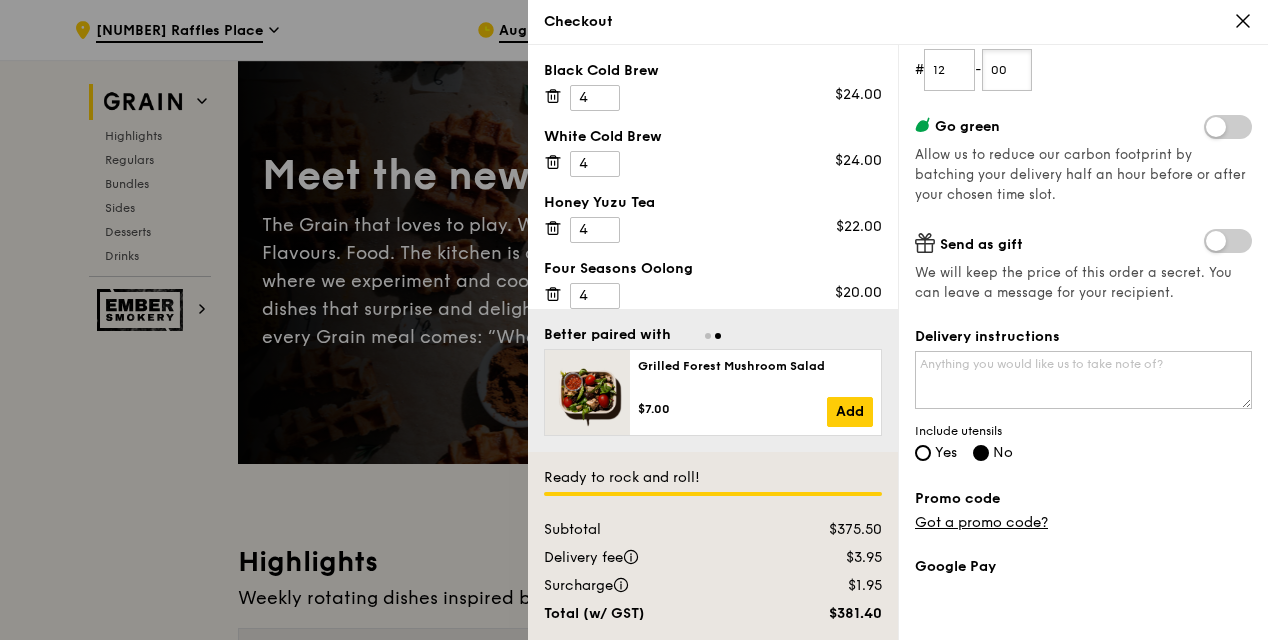 type on "00" 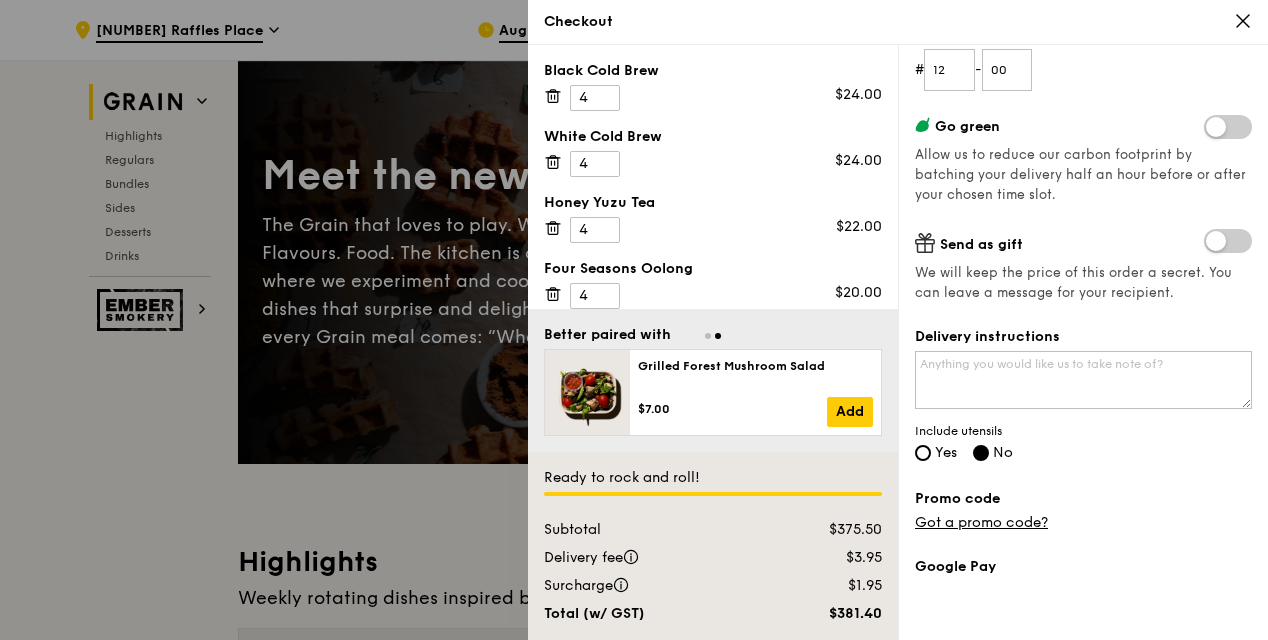 click on "Yes" at bounding box center (946, 452) 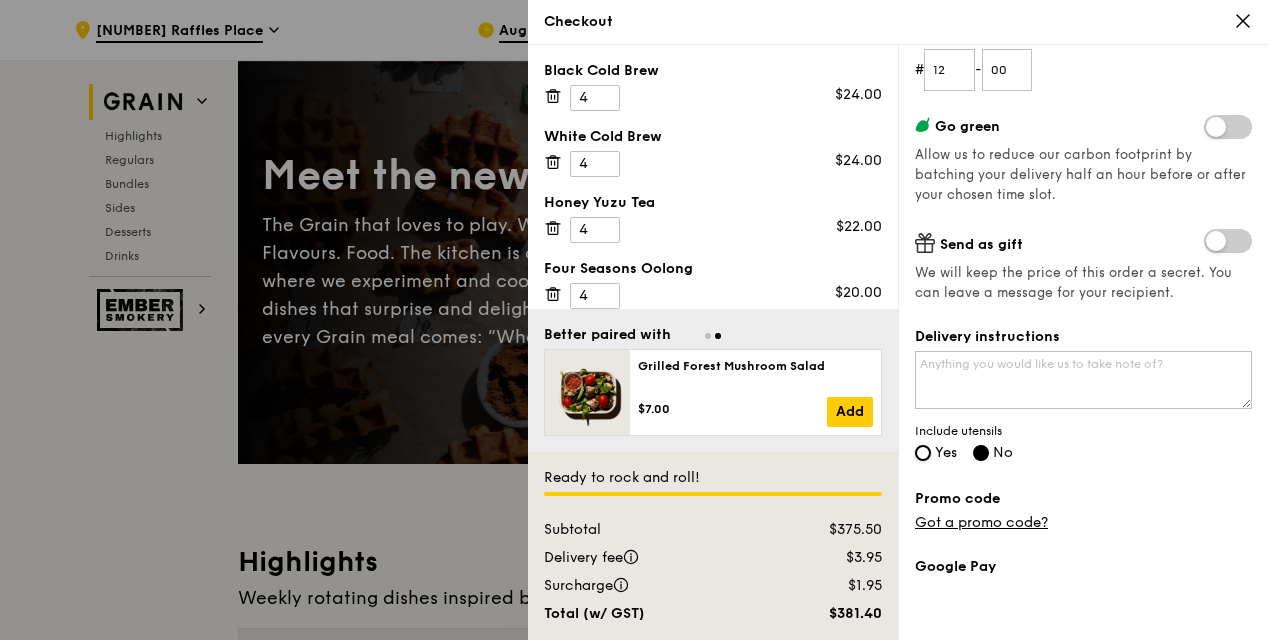 click on "Yes" at bounding box center [923, 453] 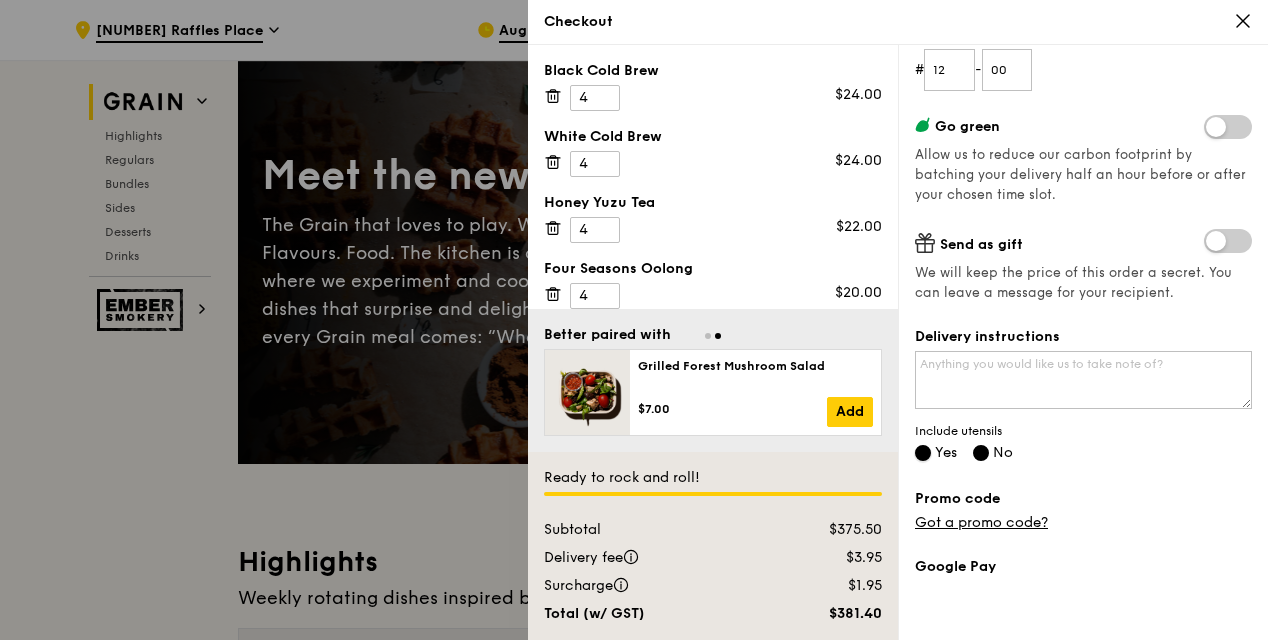 radio on "false" 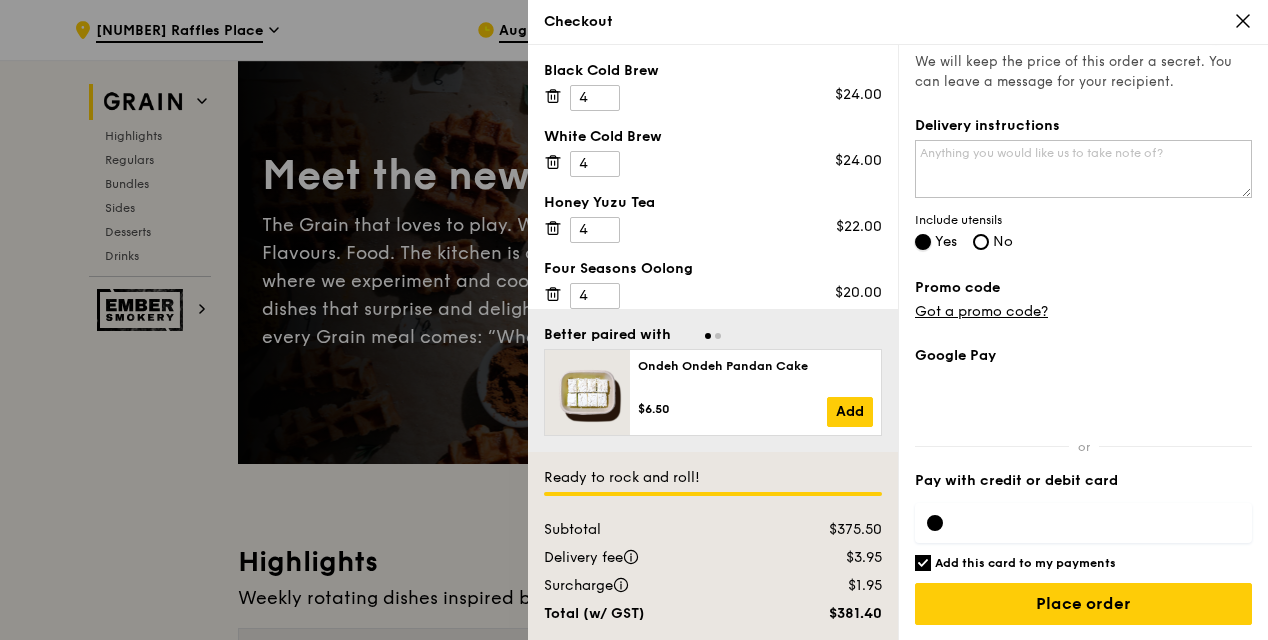 scroll, scrollTop: 319, scrollLeft: 0, axis: vertical 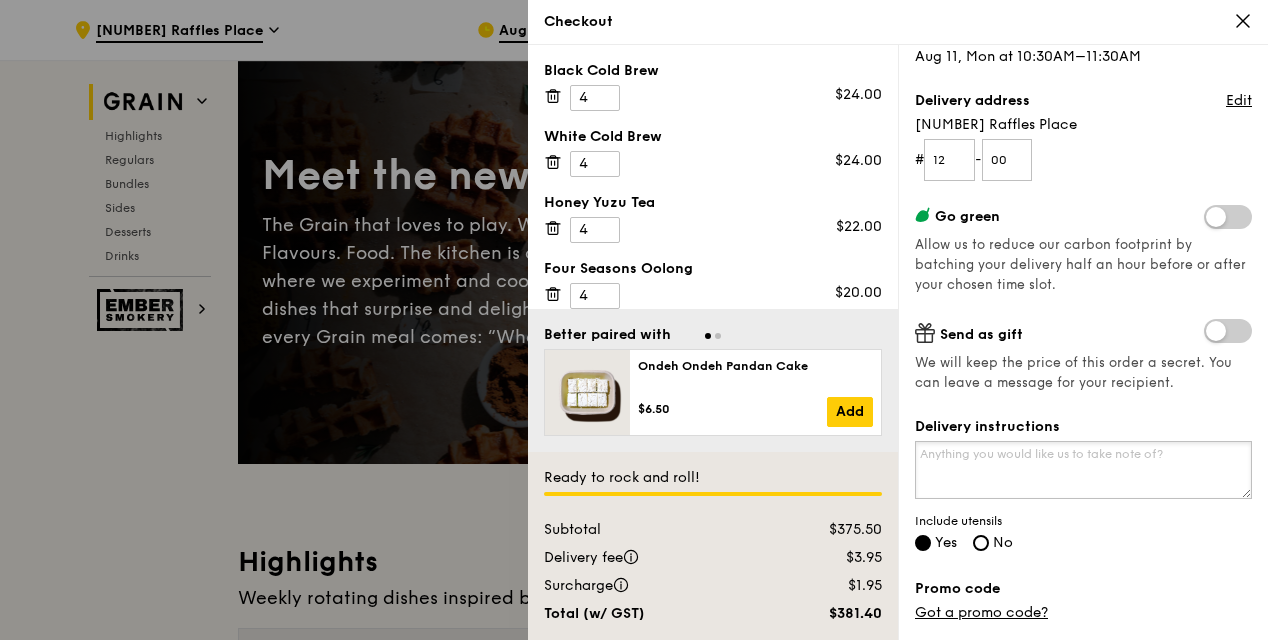 click on "Delivery instructions" at bounding box center (1083, 470) 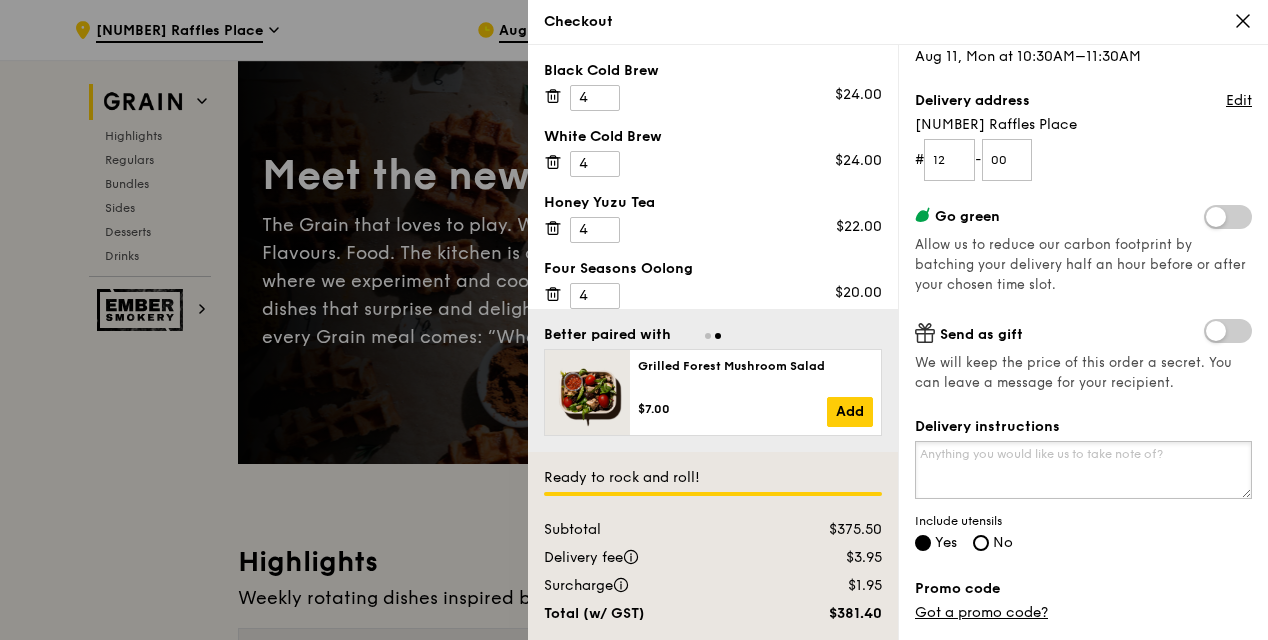 drag, startPoint x: 1059, startPoint y: 463, endPoint x: 1078, endPoint y: 465, distance: 19.104973 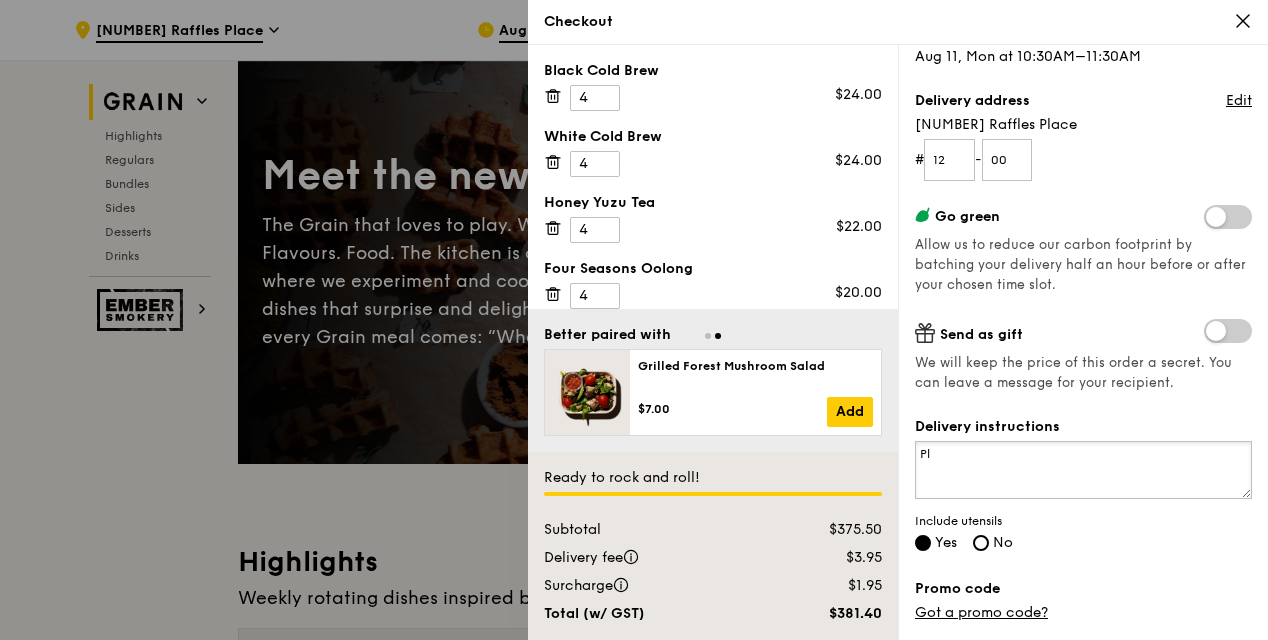 type on "P" 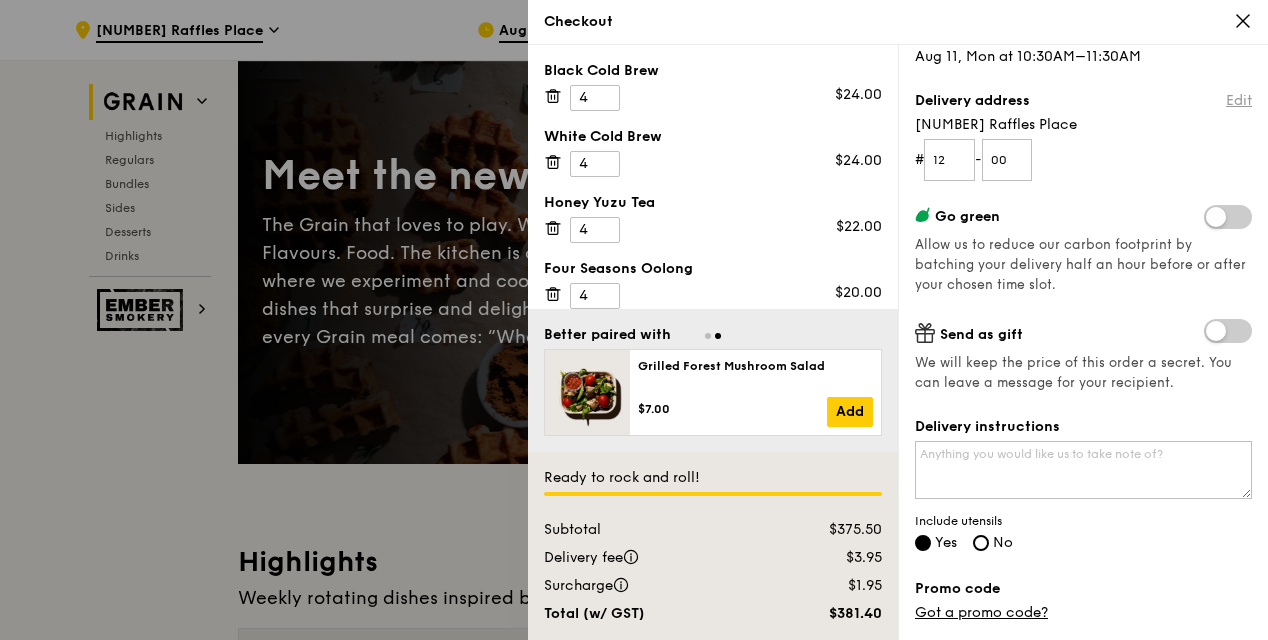 click on "Edit" at bounding box center [1239, 101] 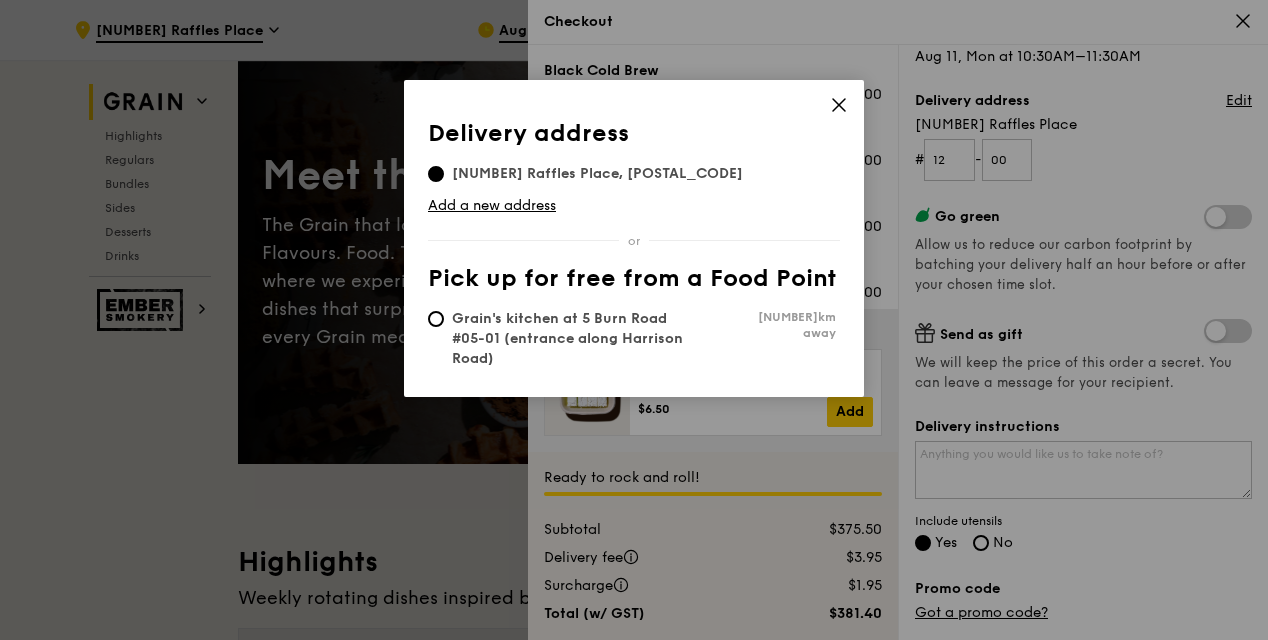click 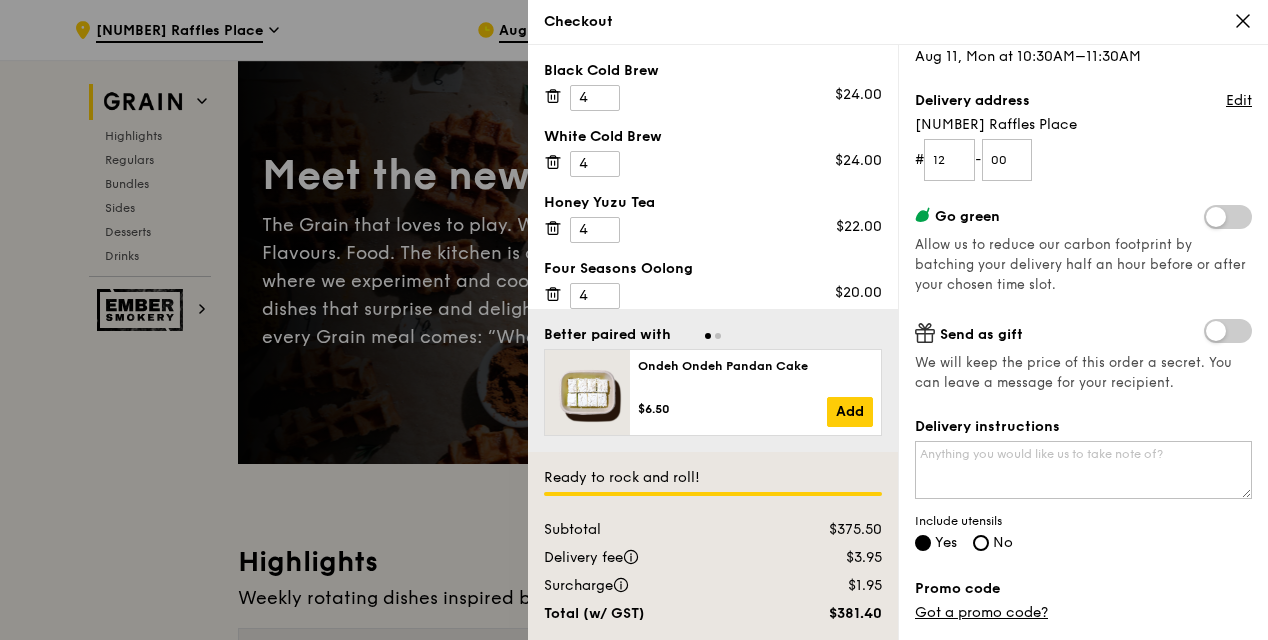 click on "Delivery instructions
Include utensils
Yes
No" at bounding box center [1083, 486] 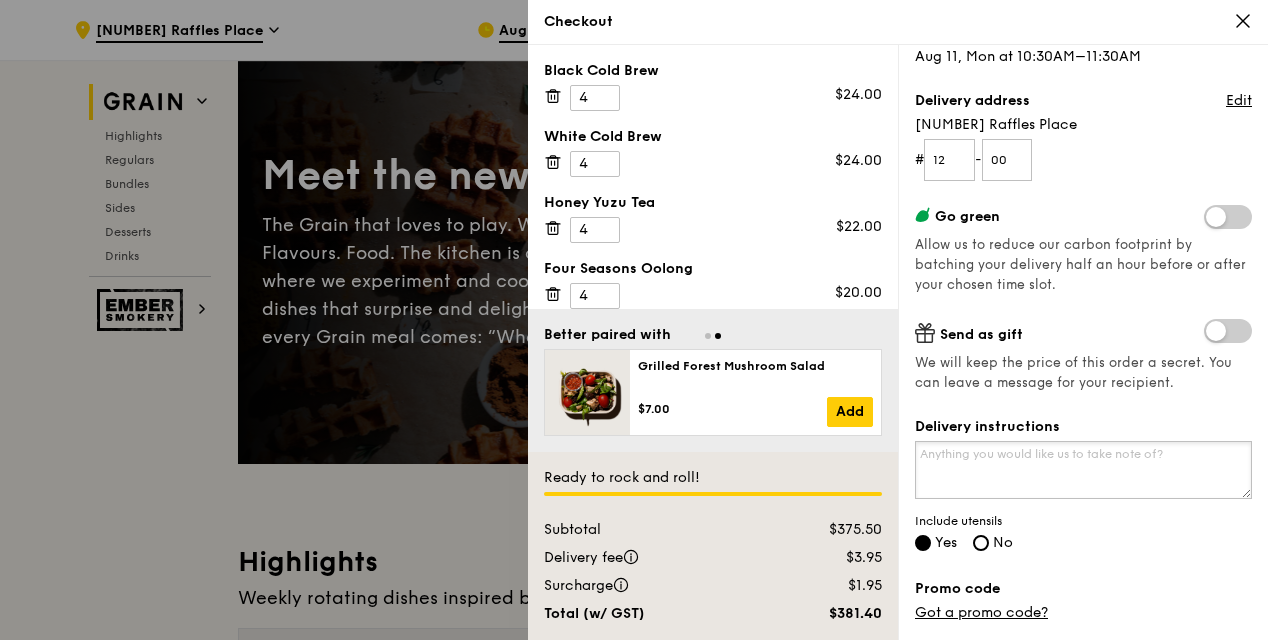 click on "Delivery instructions" at bounding box center (1083, 470) 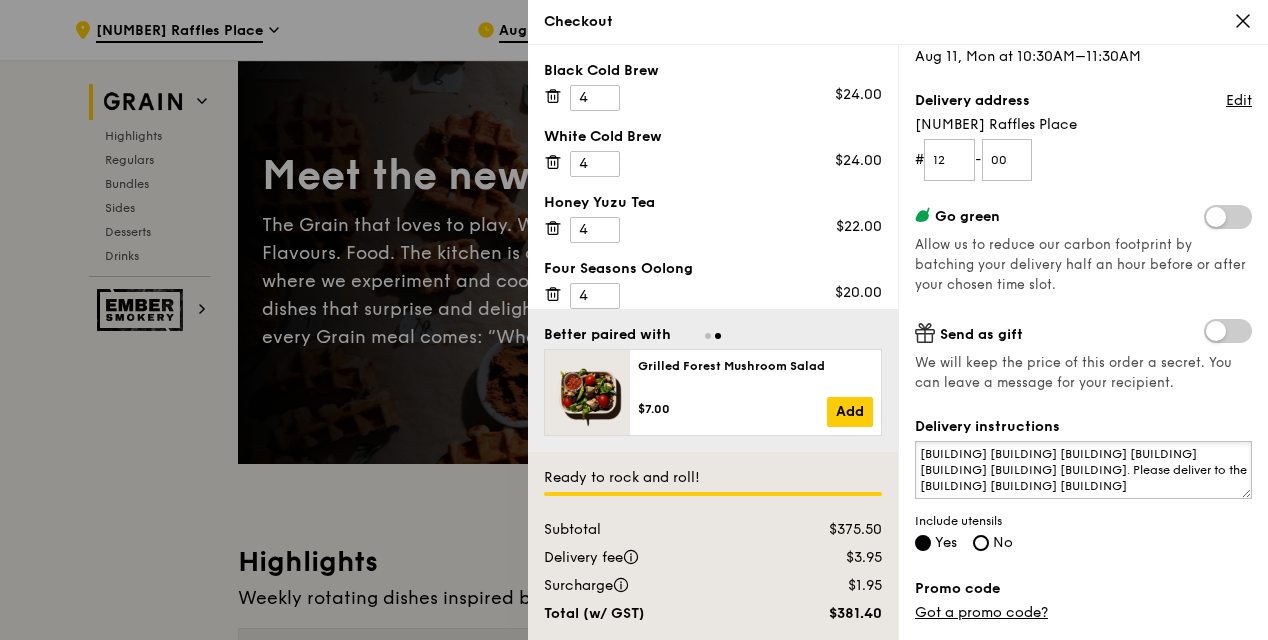 click on "[BUILDING] [BUILDING] [BUILDING] [BUILDING] [BUILDING] [BUILDING] [BUILDING]. Please deliver to the [BUILDING] [BUILDING] [BUILDING]" at bounding box center [1083, 470] 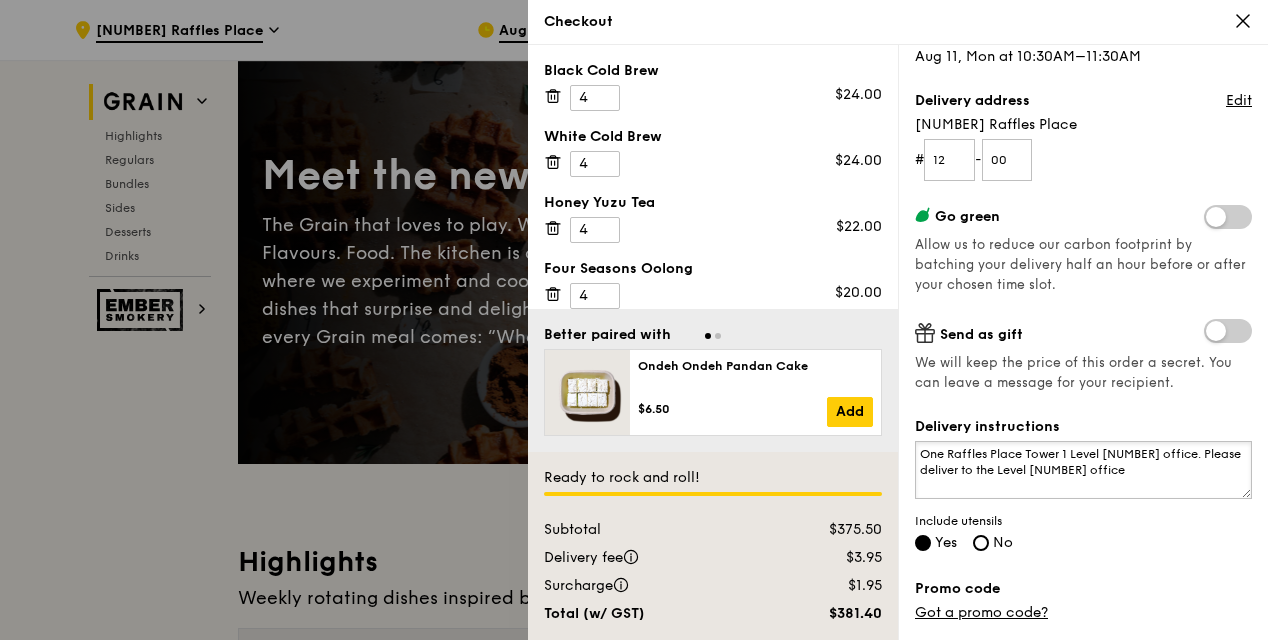click on "One Raffles Place Tower 1 Level [NUMBER] office. Please deliver to the Level [NUMBER] office" at bounding box center [1083, 470] 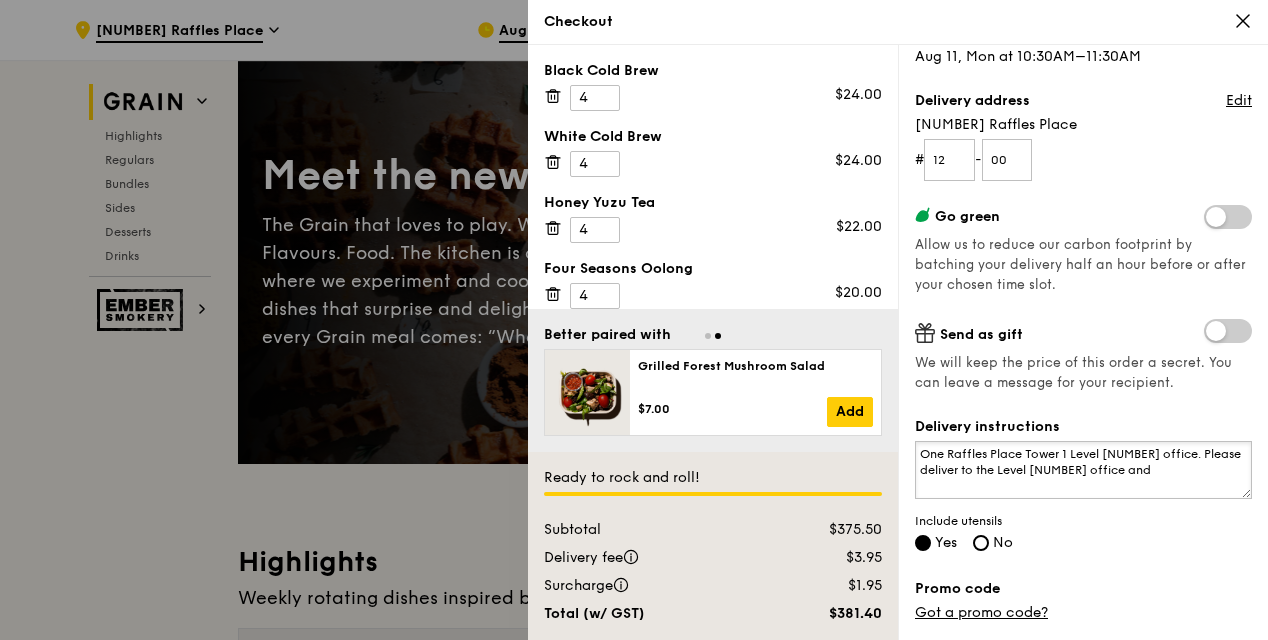 click on "One Raffles Place Tower 1 Level [NUMBER] office. Please deliver to the Level [NUMBER] office and" at bounding box center [1083, 470] 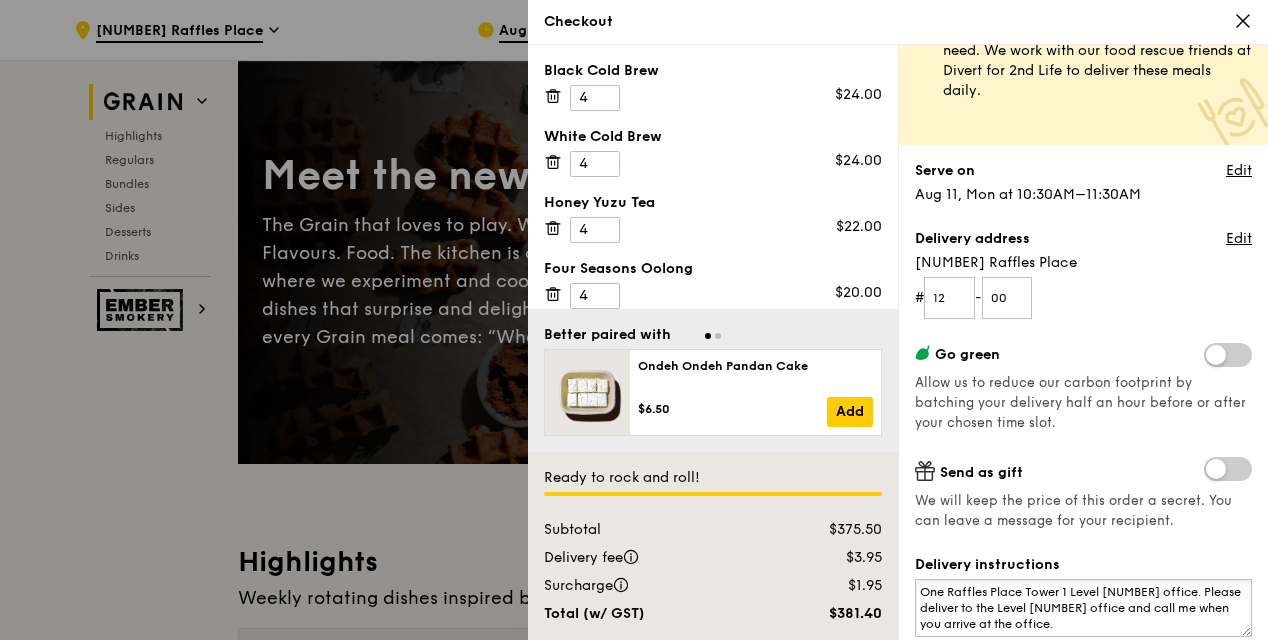 scroll, scrollTop: 301, scrollLeft: 0, axis: vertical 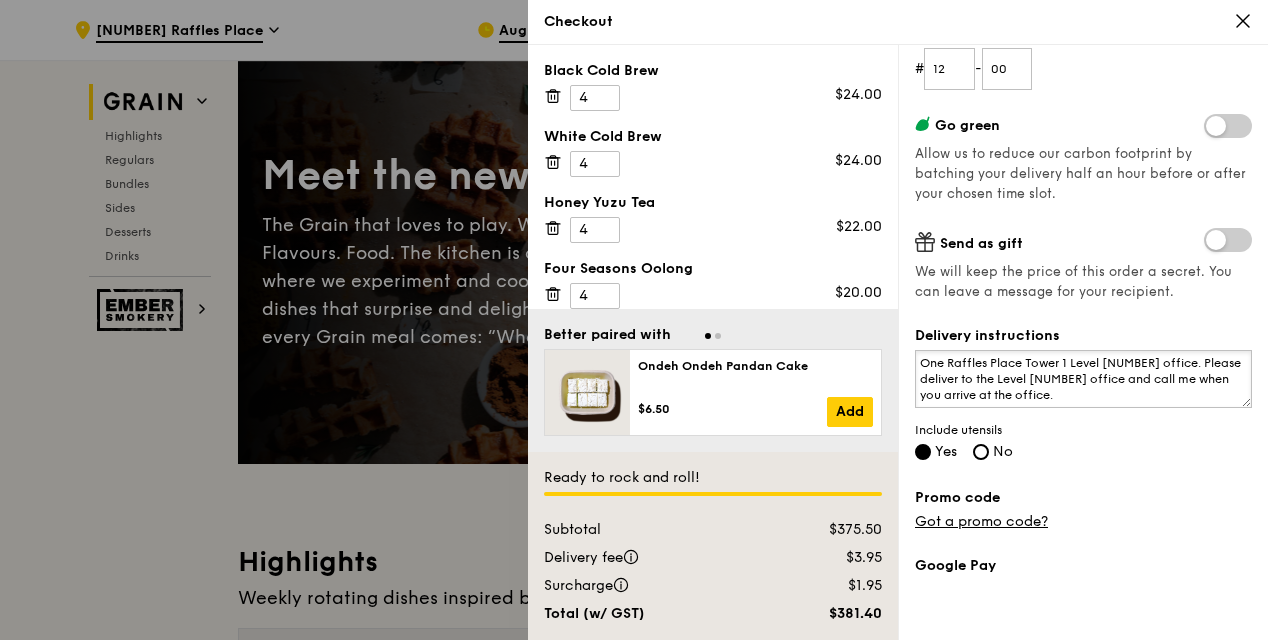 type on "One Raffles Place Tower 1 Level [NUMBER] office. Please deliver to the Level [NUMBER] office and call me when you arrive at the office." 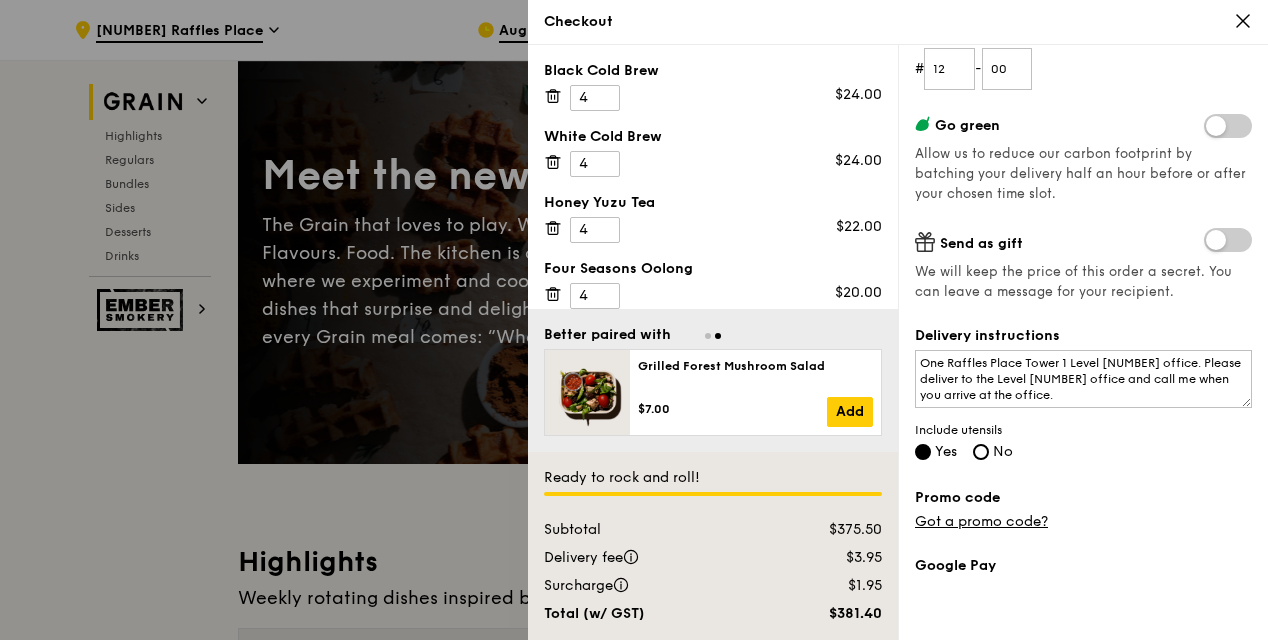 scroll, scrollTop: 511, scrollLeft: 0, axis: vertical 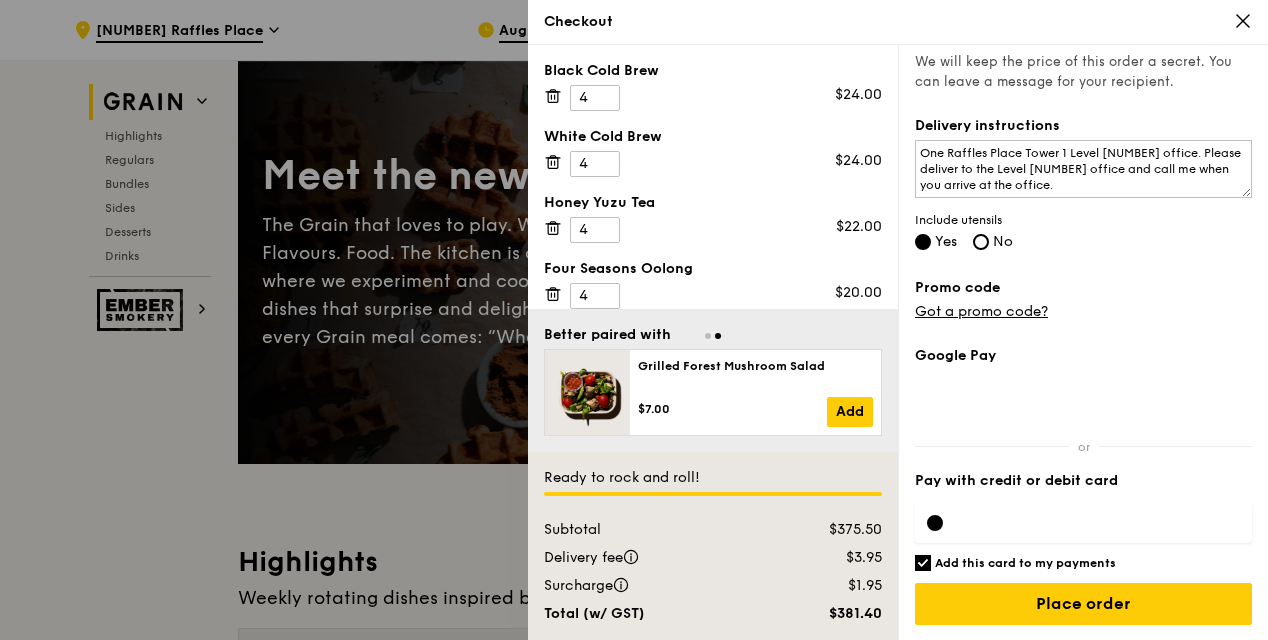 click on "Add this card to my payments" at bounding box center [1025, 563] 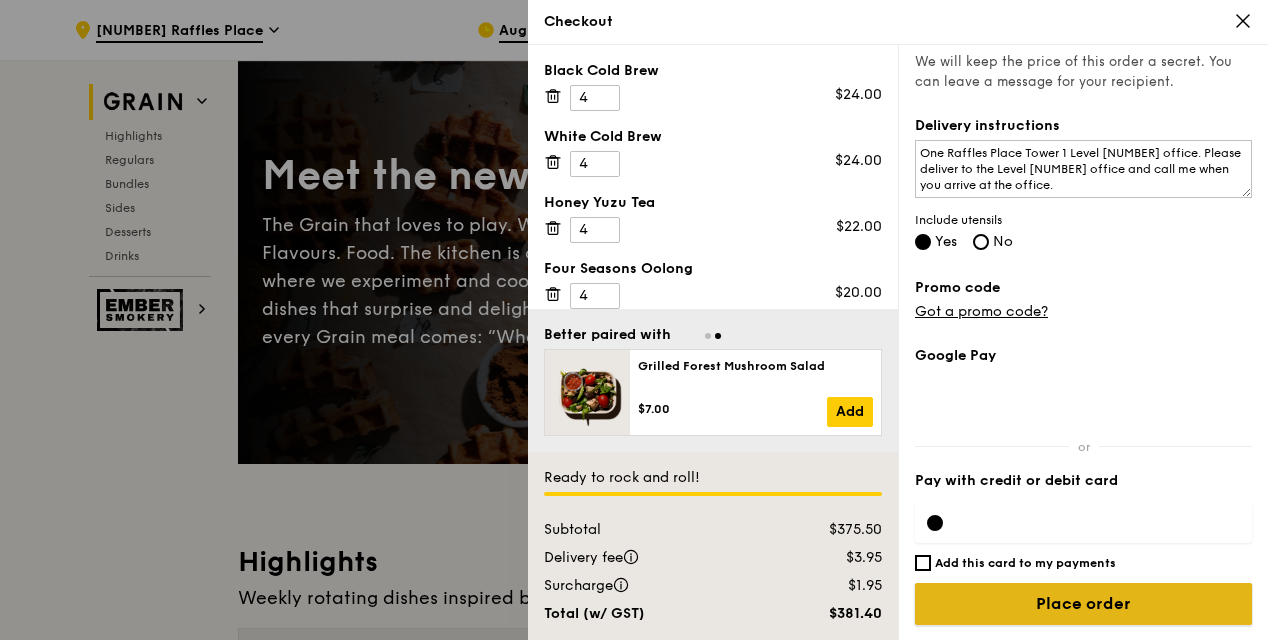 click on "Place order" at bounding box center (1083, 604) 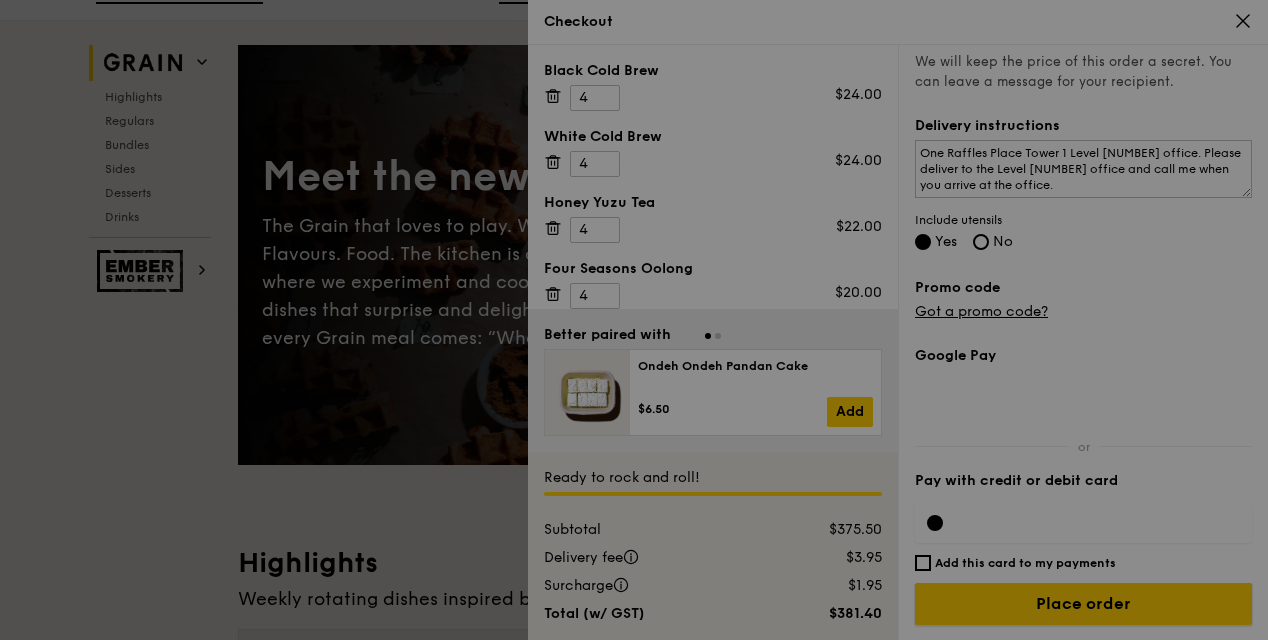 scroll, scrollTop: 0, scrollLeft: 0, axis: both 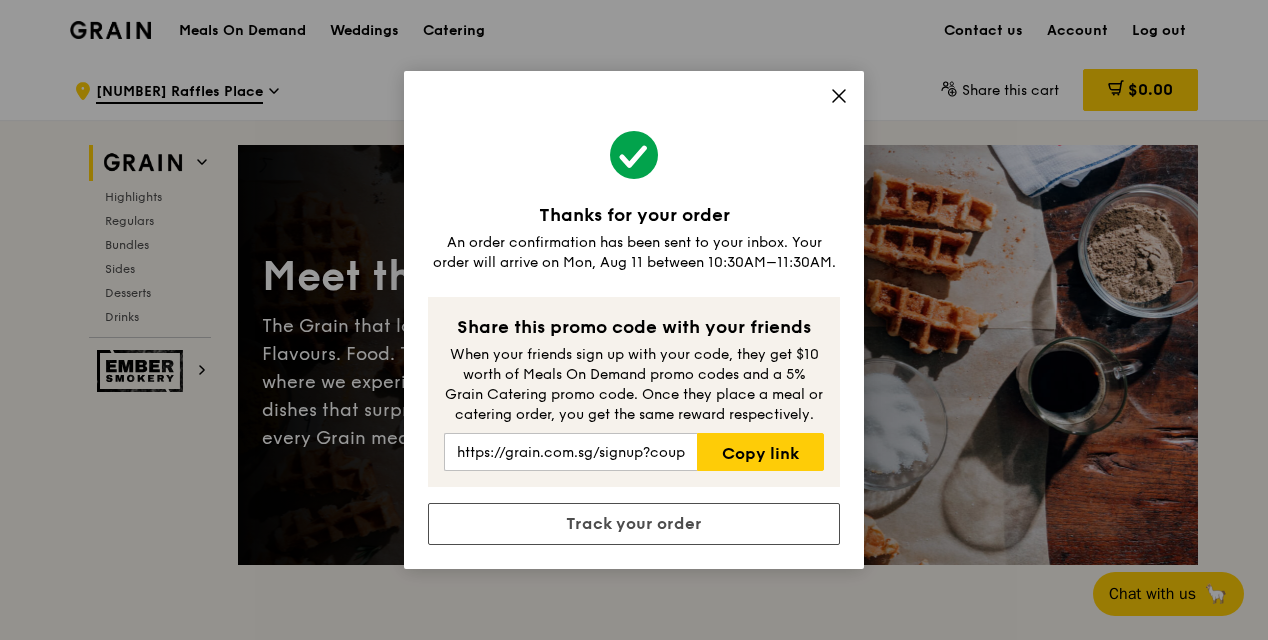 click 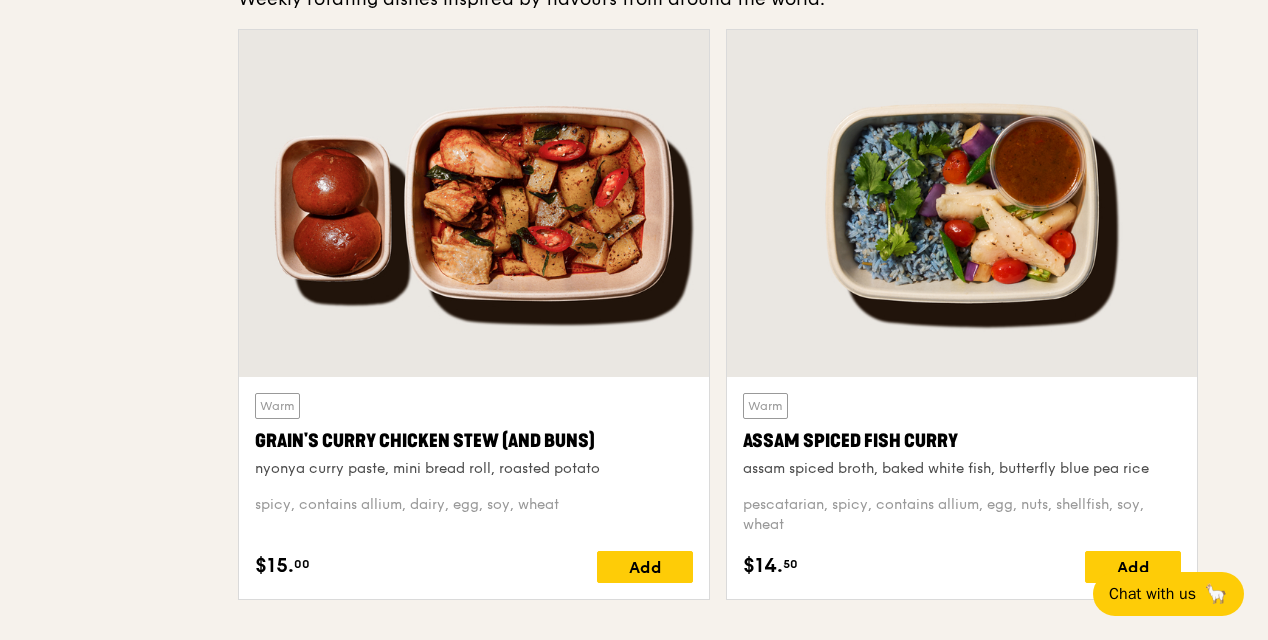 scroll, scrollTop: 0, scrollLeft: 0, axis: both 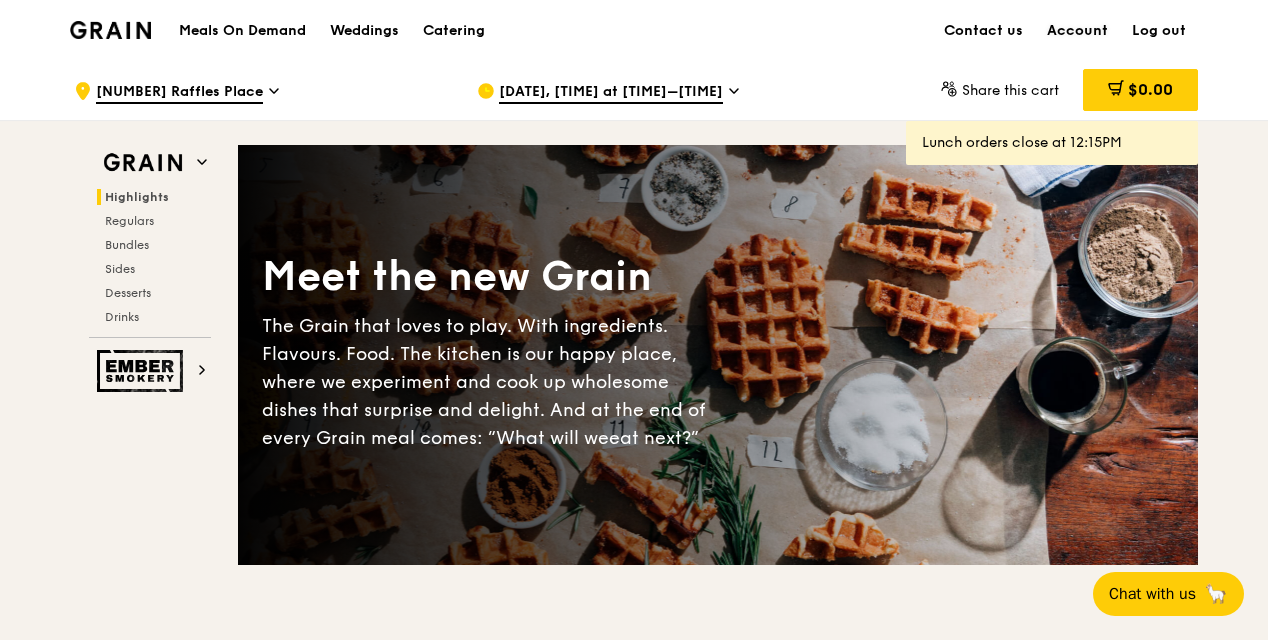 click on "Account" at bounding box center (1077, 31) 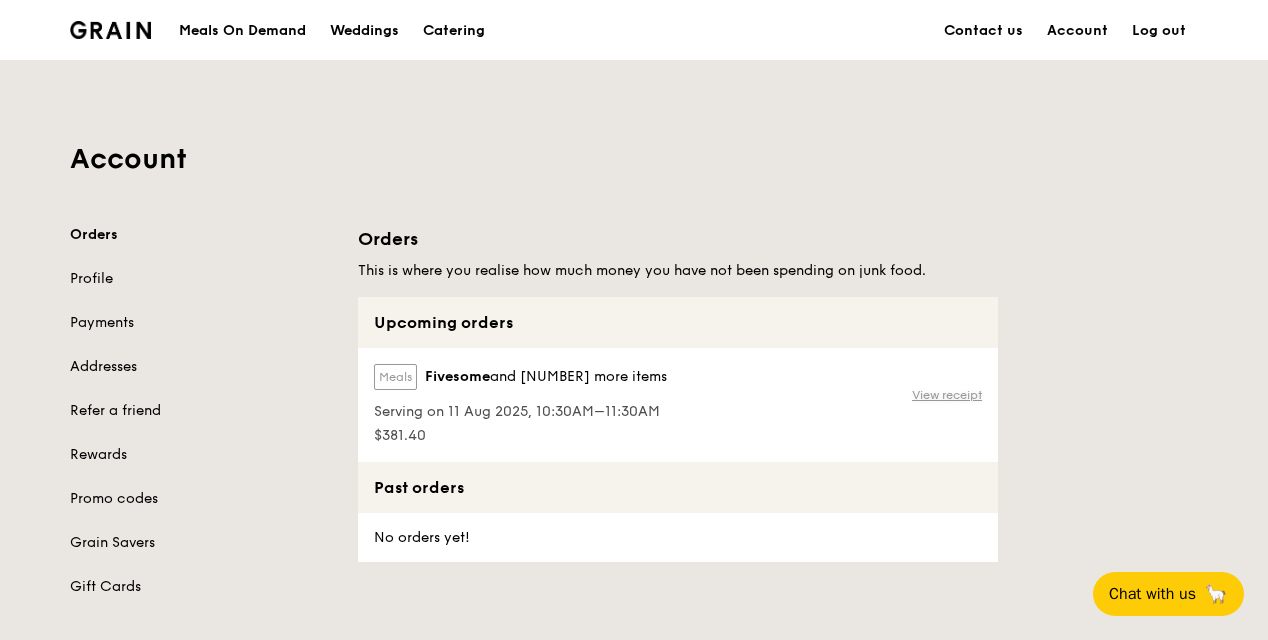 click on "View receipt" at bounding box center (947, 395) 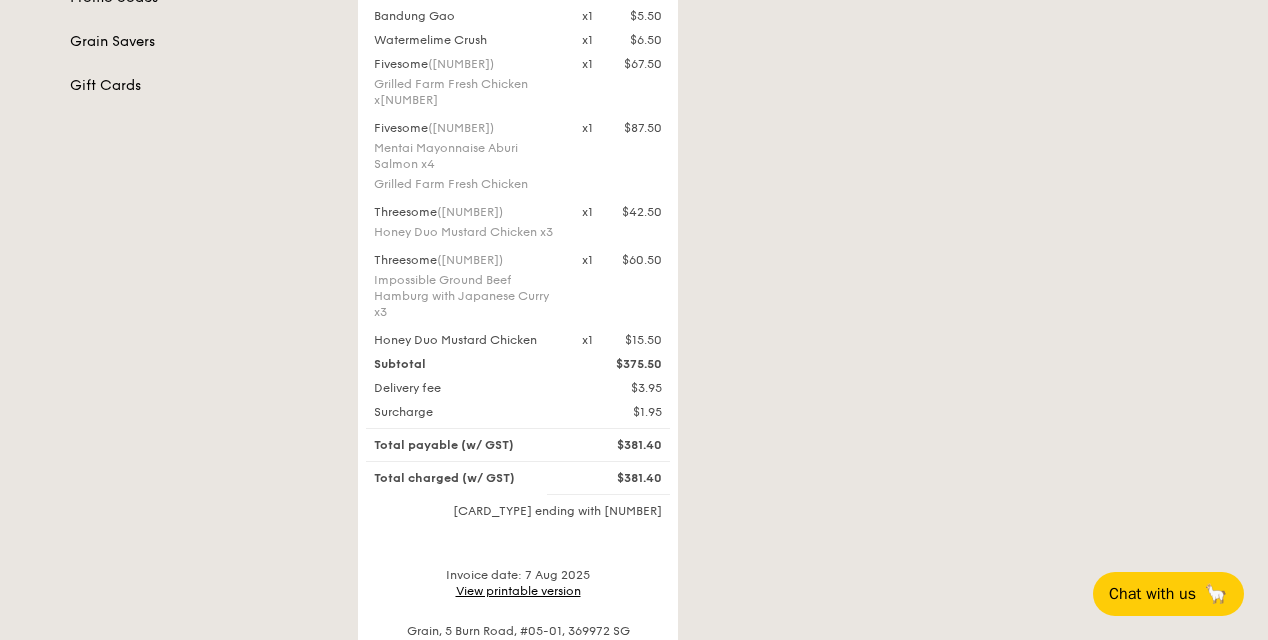 scroll, scrollTop: 801, scrollLeft: 0, axis: vertical 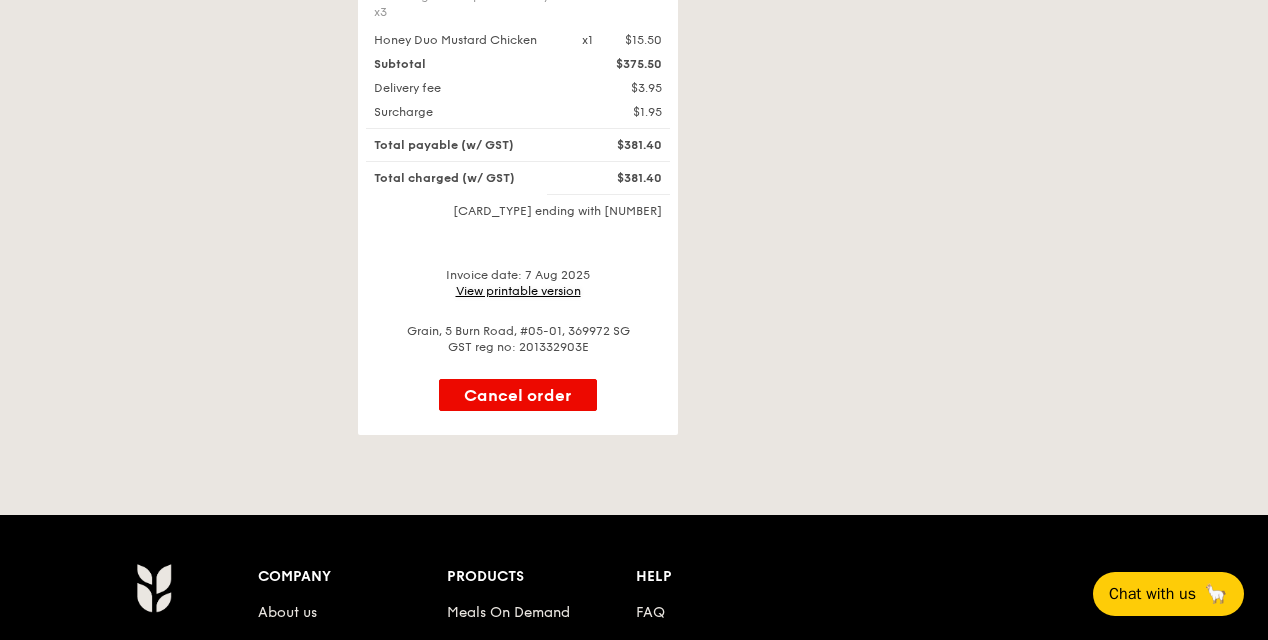 click on "View printable version" at bounding box center (518, 291) 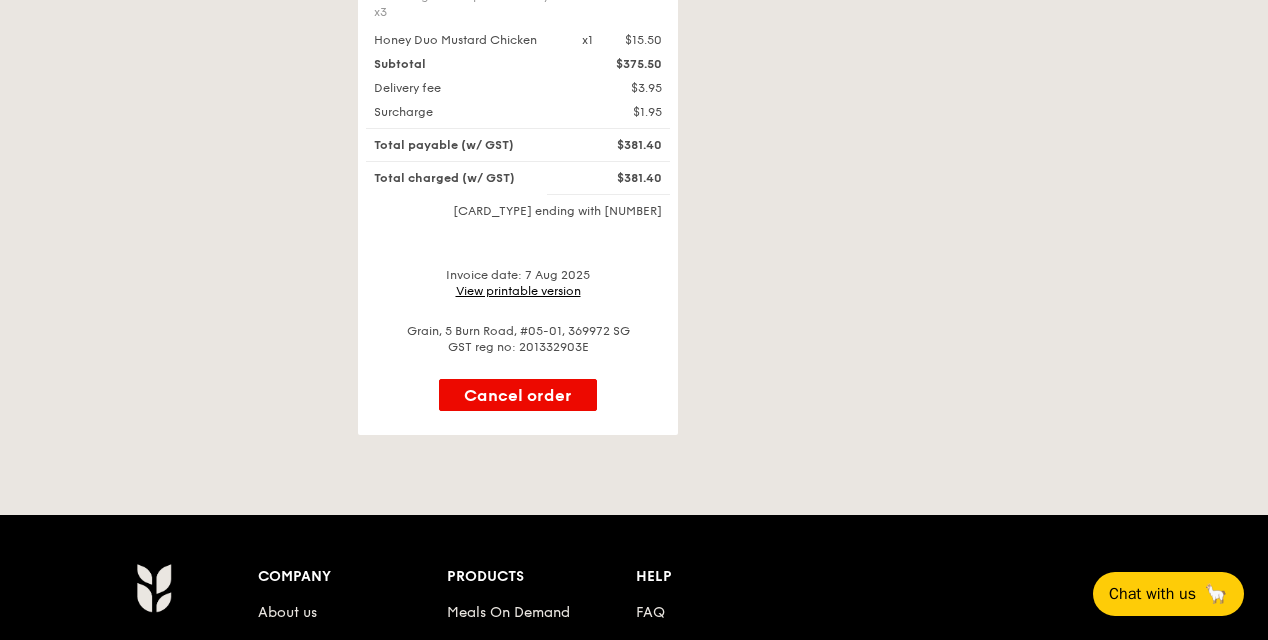 scroll, scrollTop: 1216, scrollLeft: 0, axis: vertical 